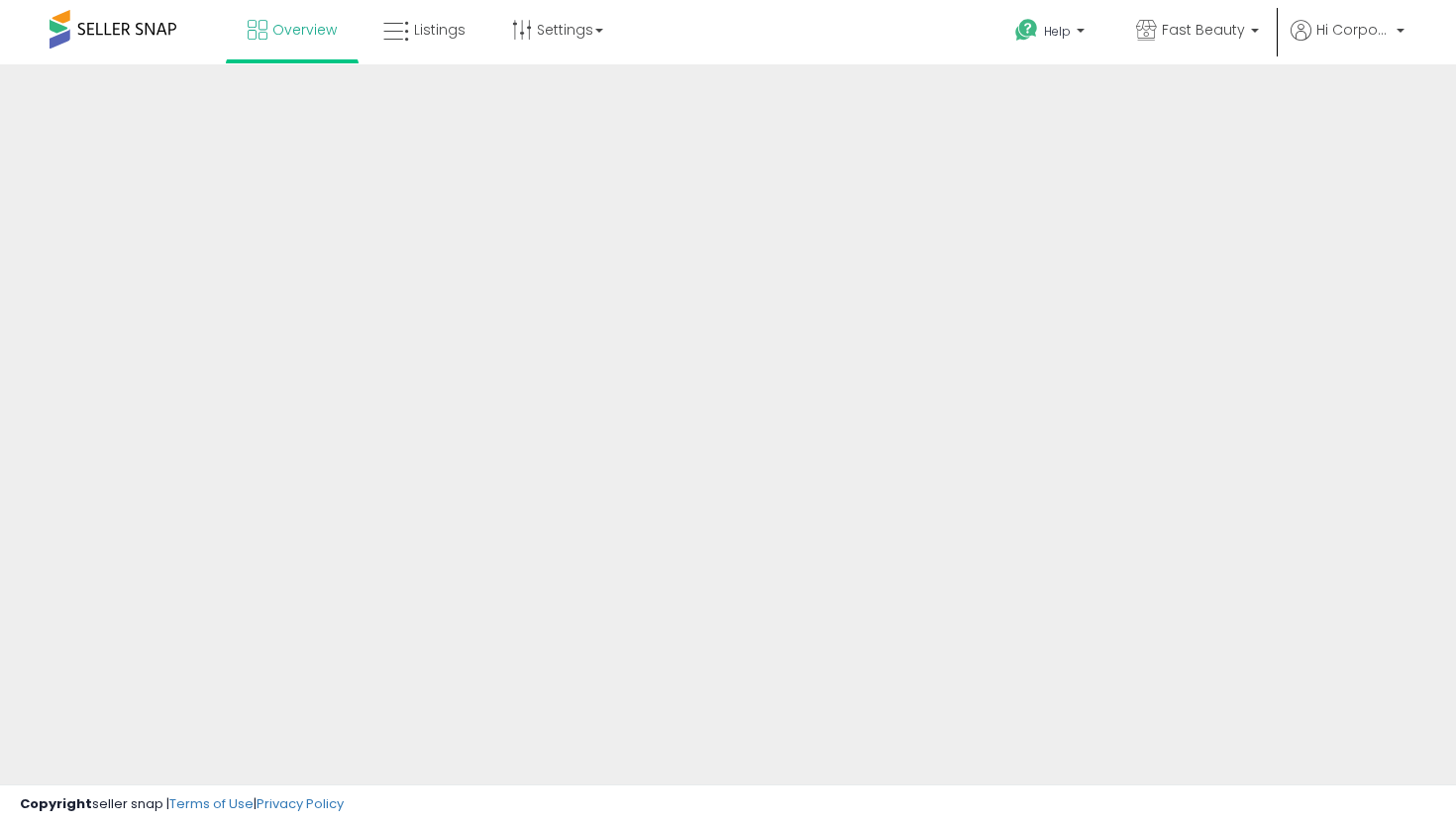 scroll, scrollTop: 0, scrollLeft: 0, axis: both 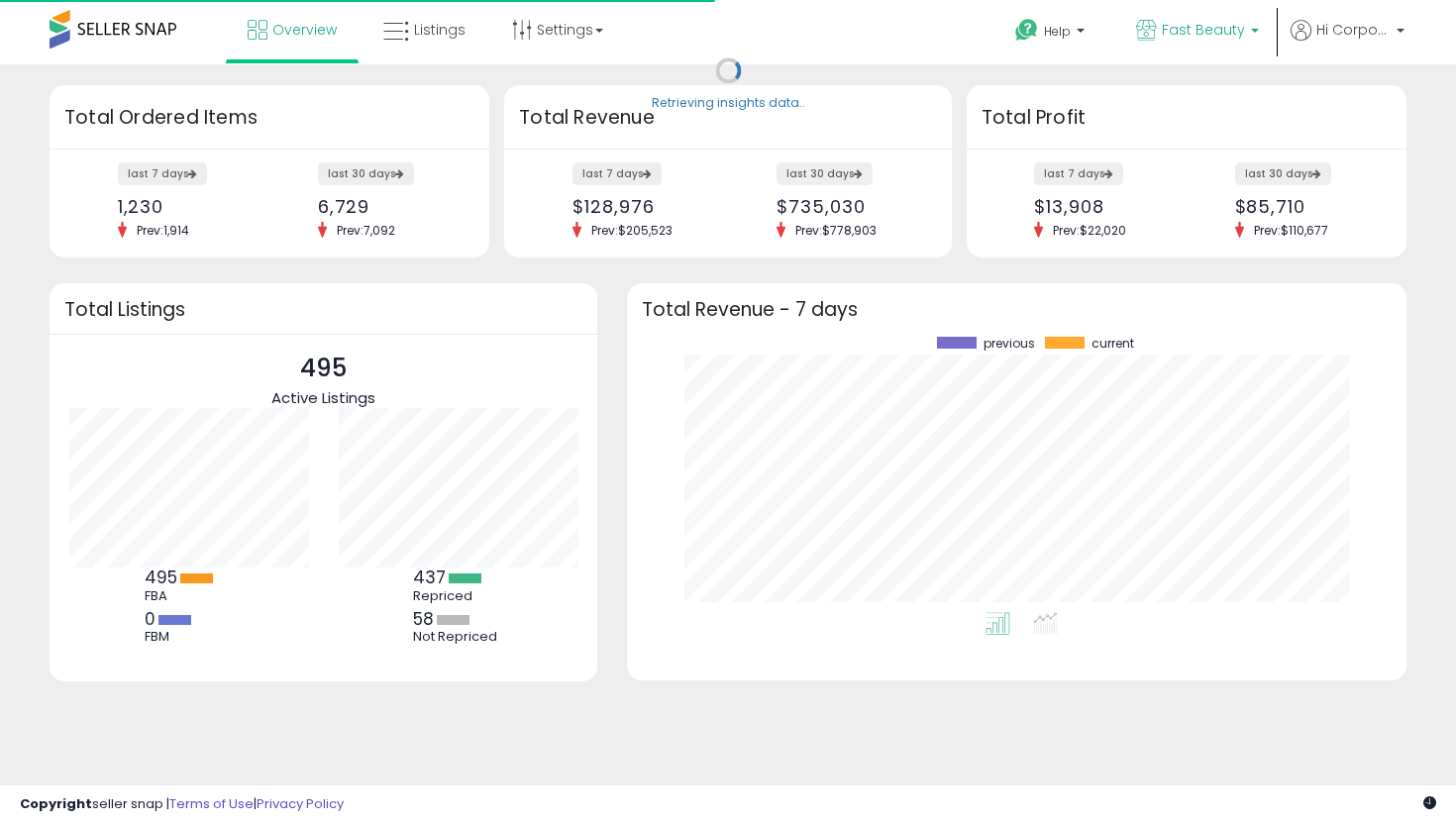 click on "Fast Beauty" at bounding box center (1203, 30) 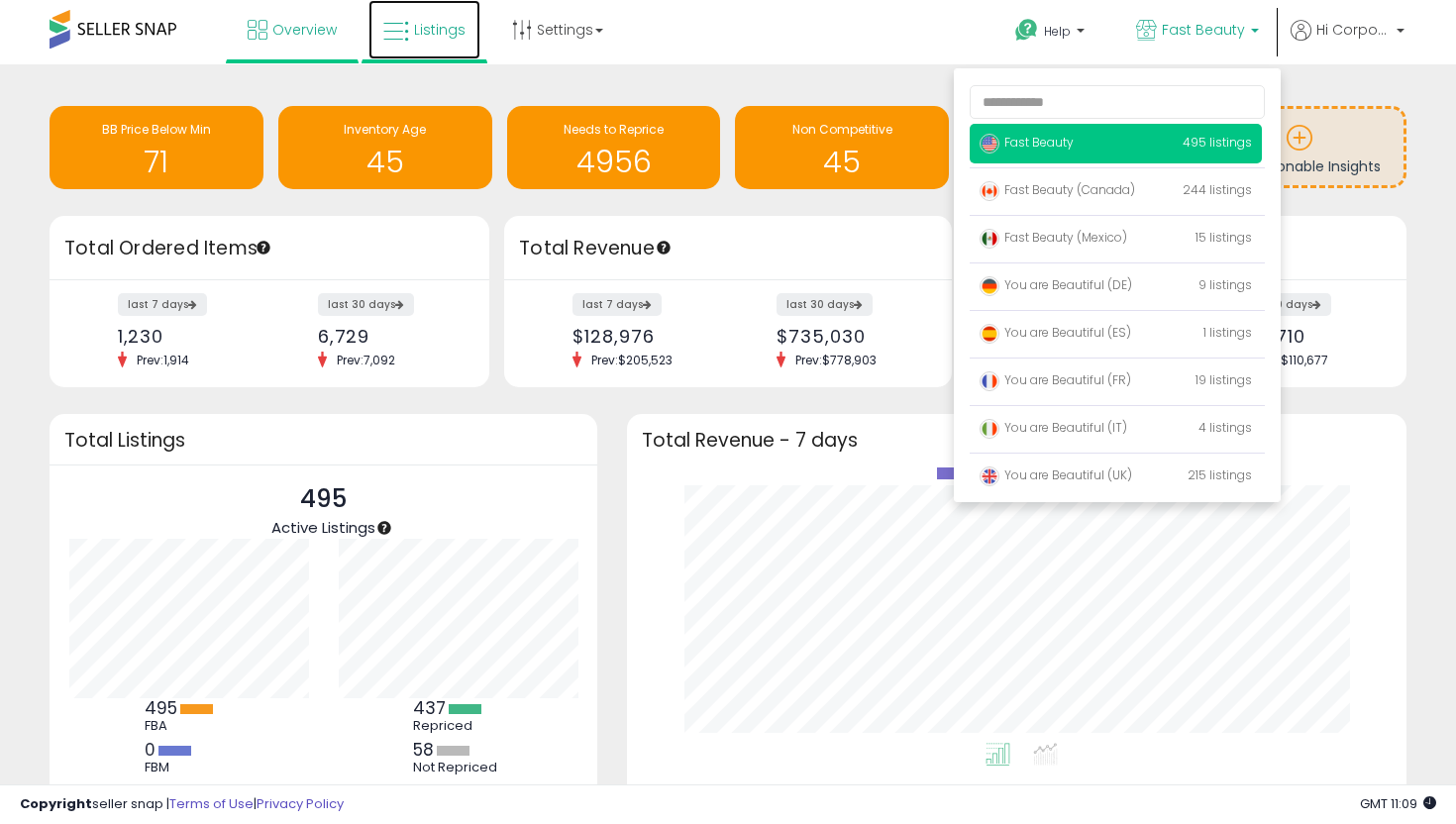 click on "Listings" at bounding box center (440, 30) 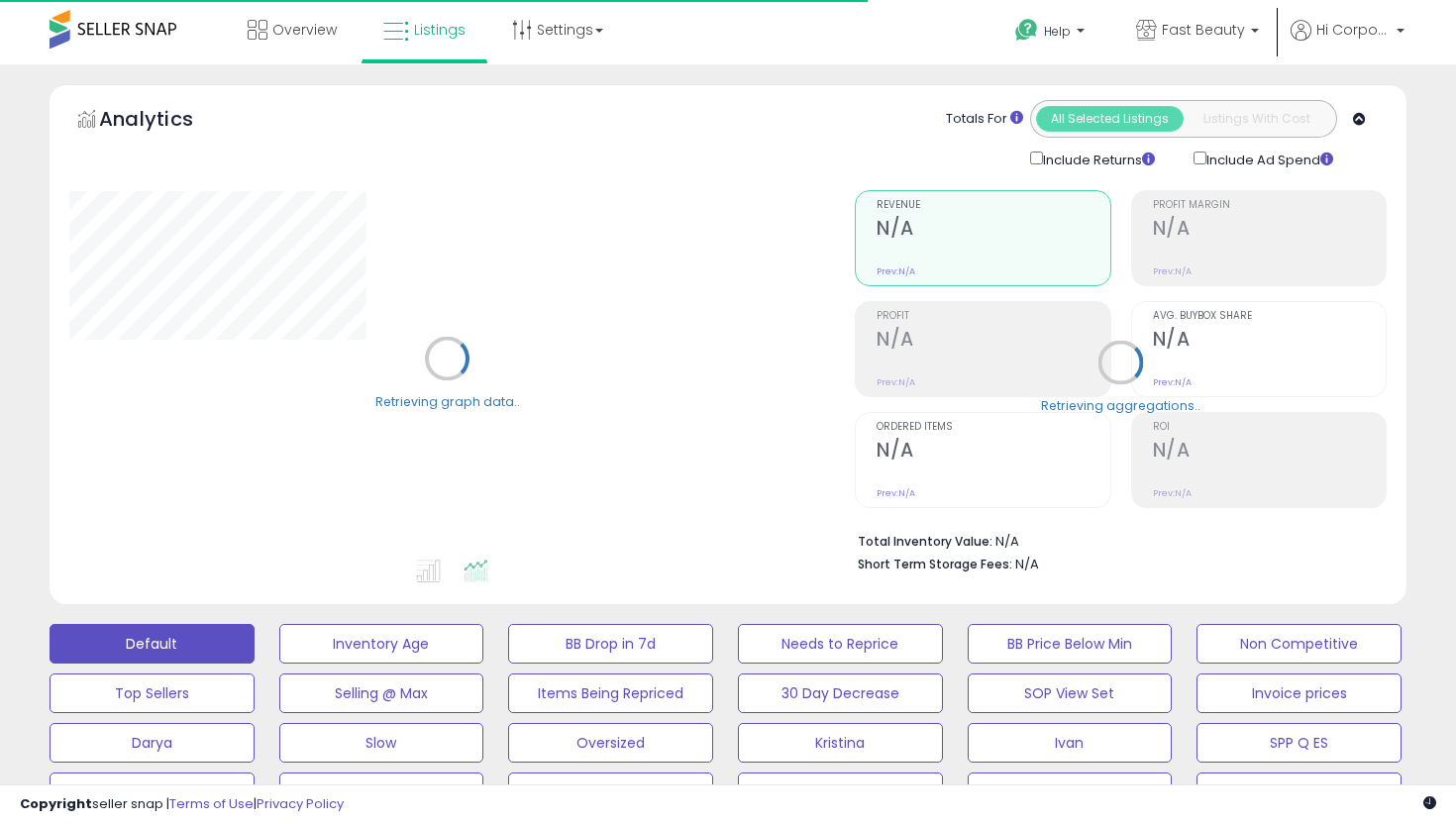 scroll, scrollTop: 133, scrollLeft: 0, axis: vertical 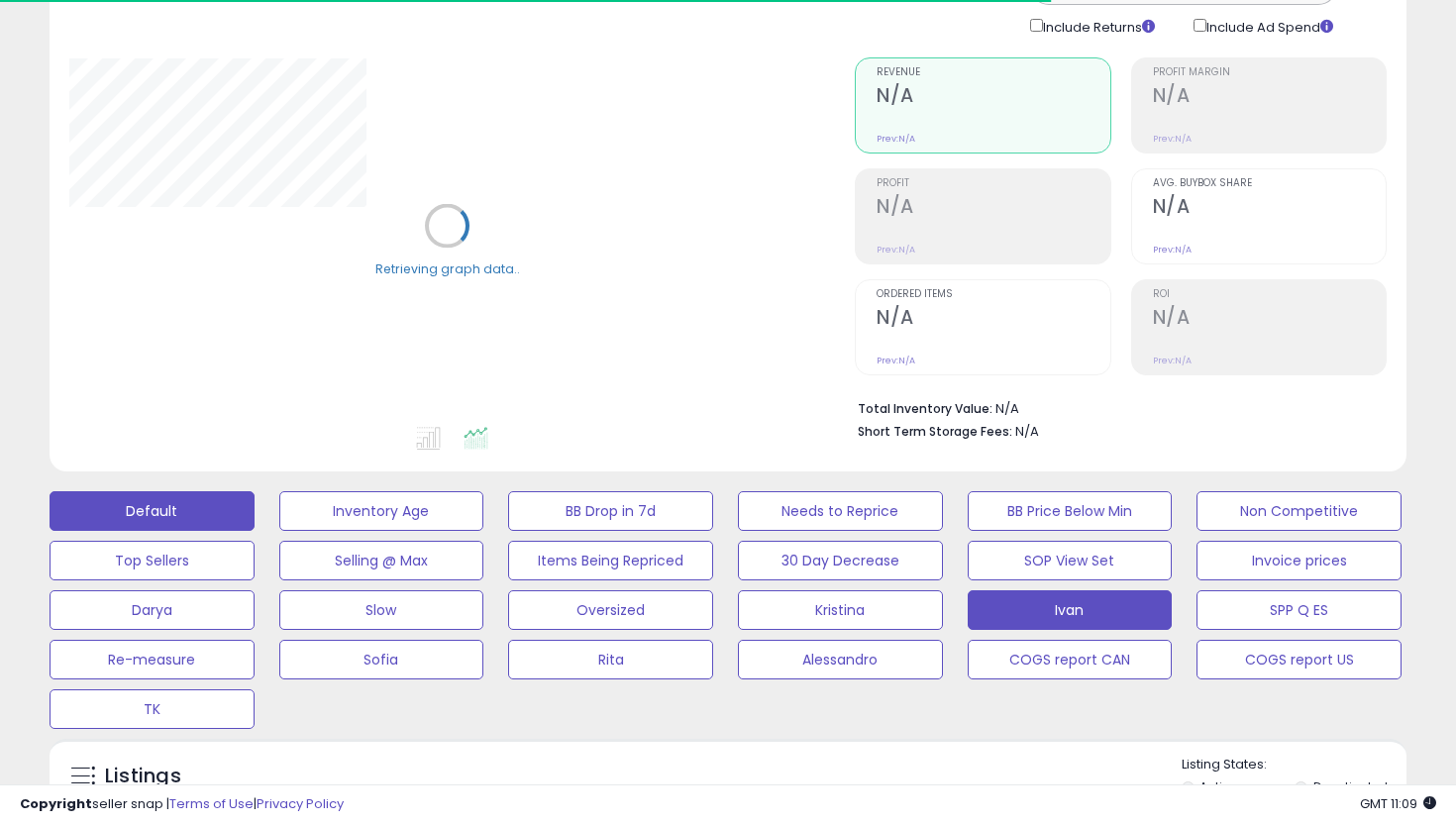 click on "Ivan" at bounding box center (381, 511) 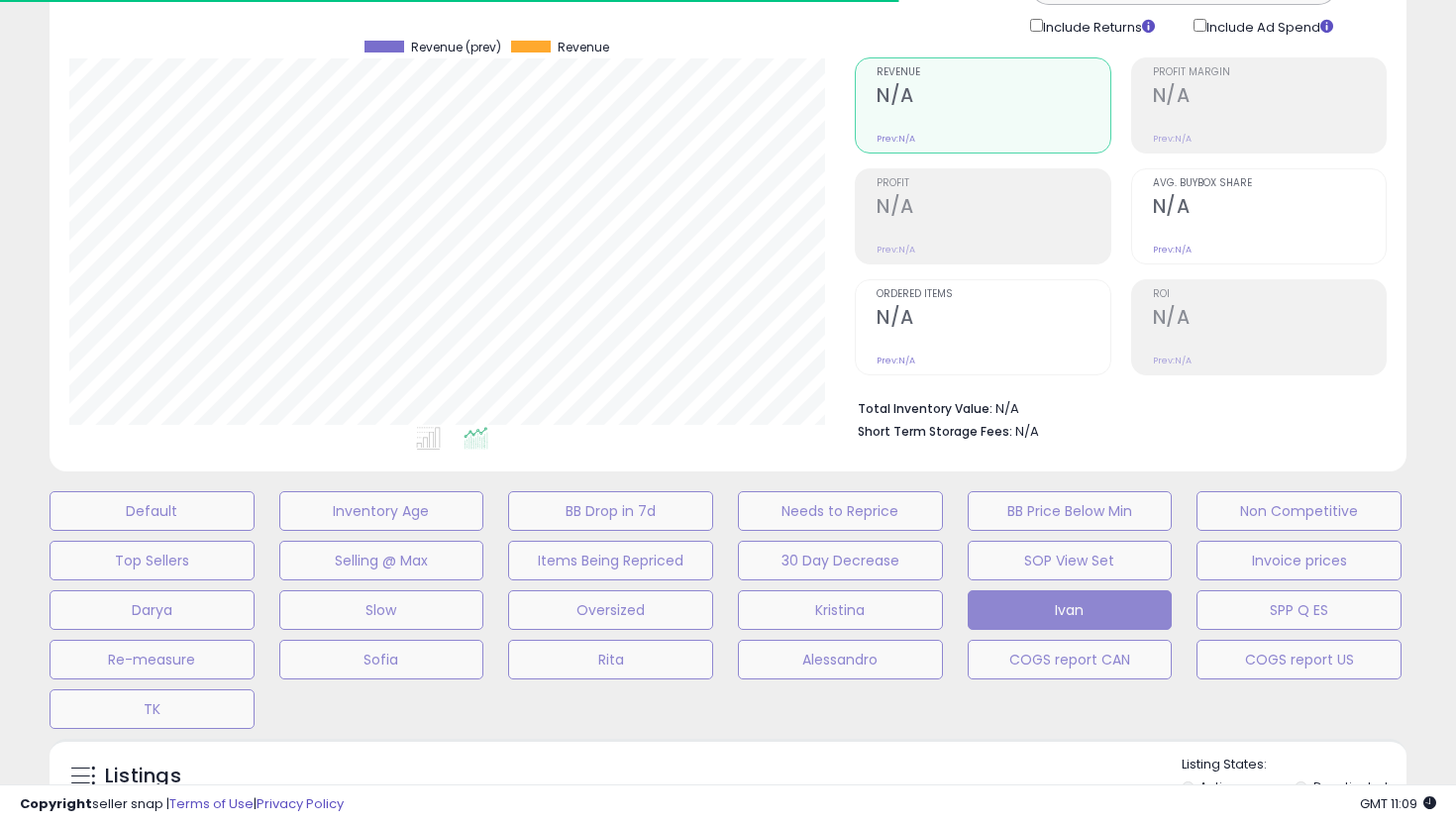 scroll, scrollTop: 263, scrollLeft: 0, axis: vertical 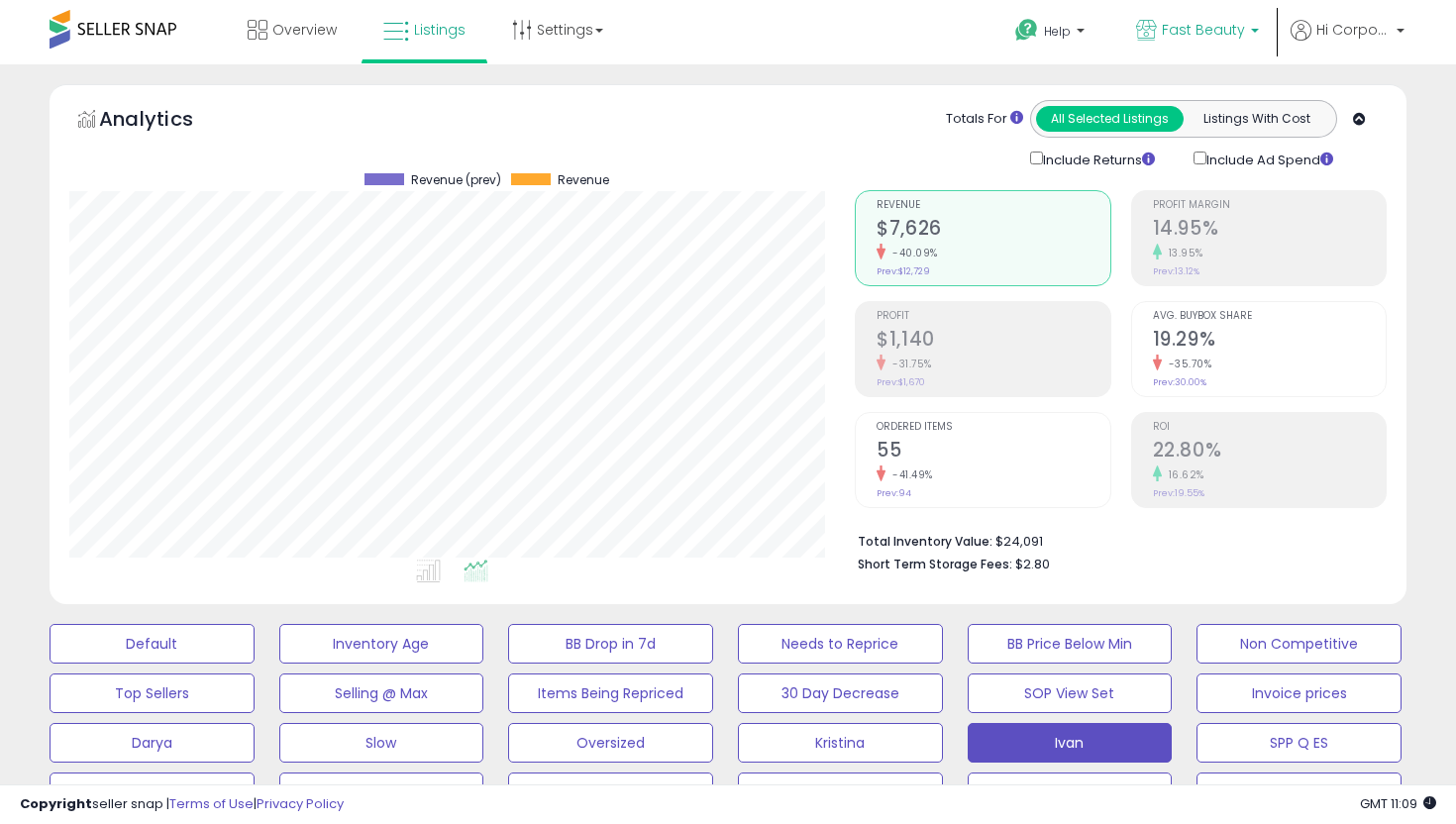 click on "Fast Beauty" at bounding box center (1203, 30) 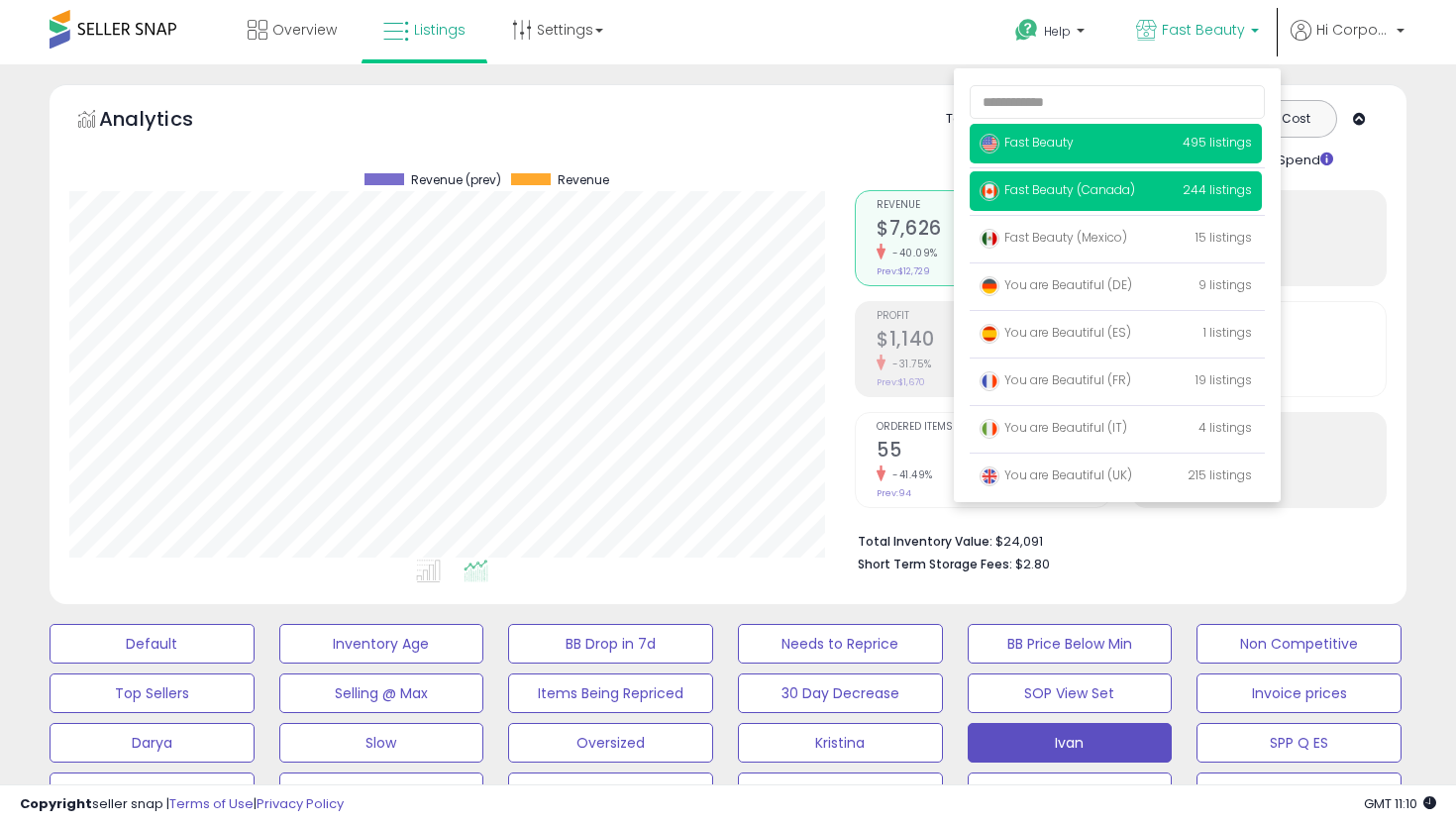 click on "Fast Beauty (Canada)" at bounding box center [1026, 142] 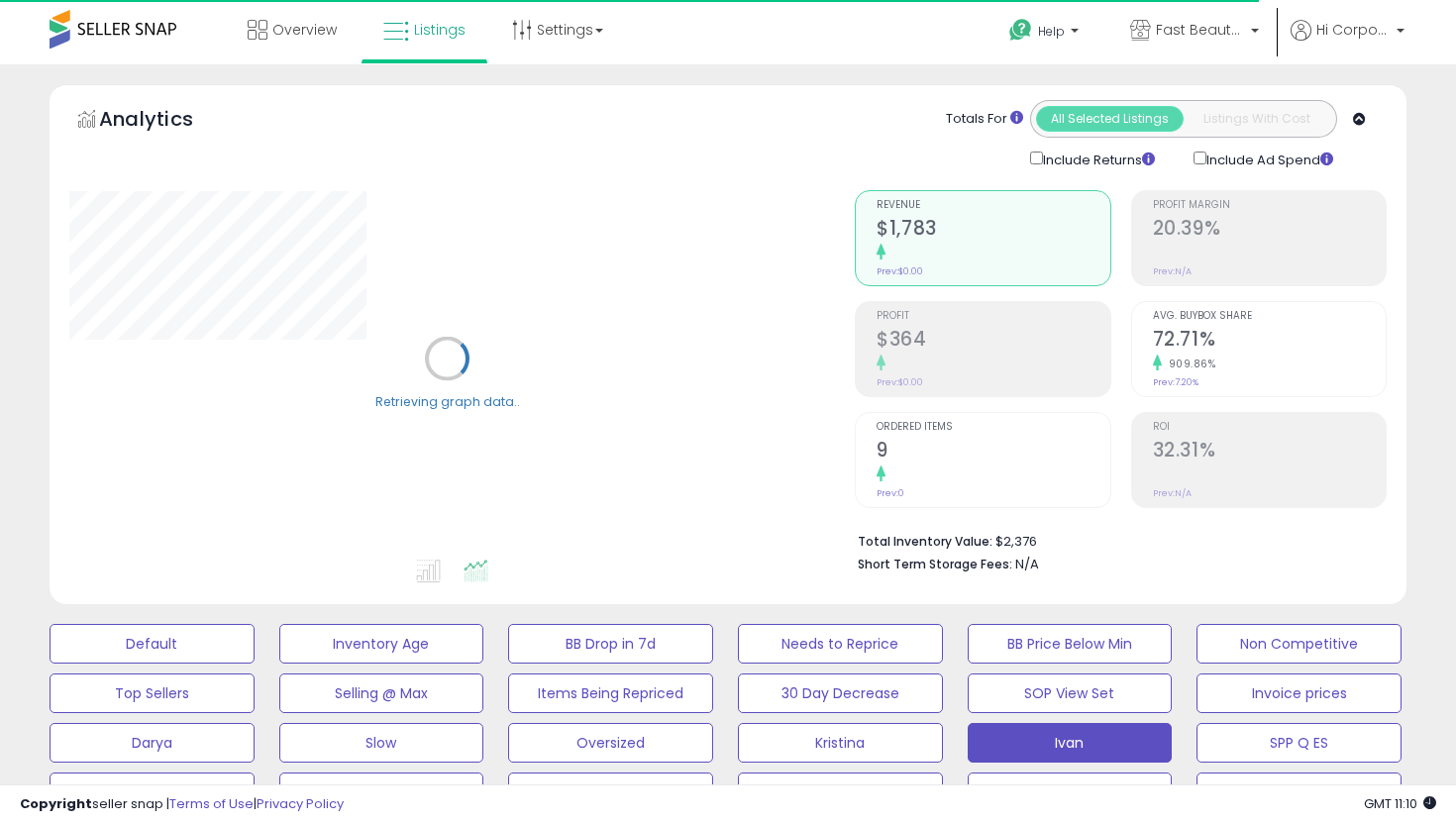 scroll, scrollTop: 288, scrollLeft: 0, axis: vertical 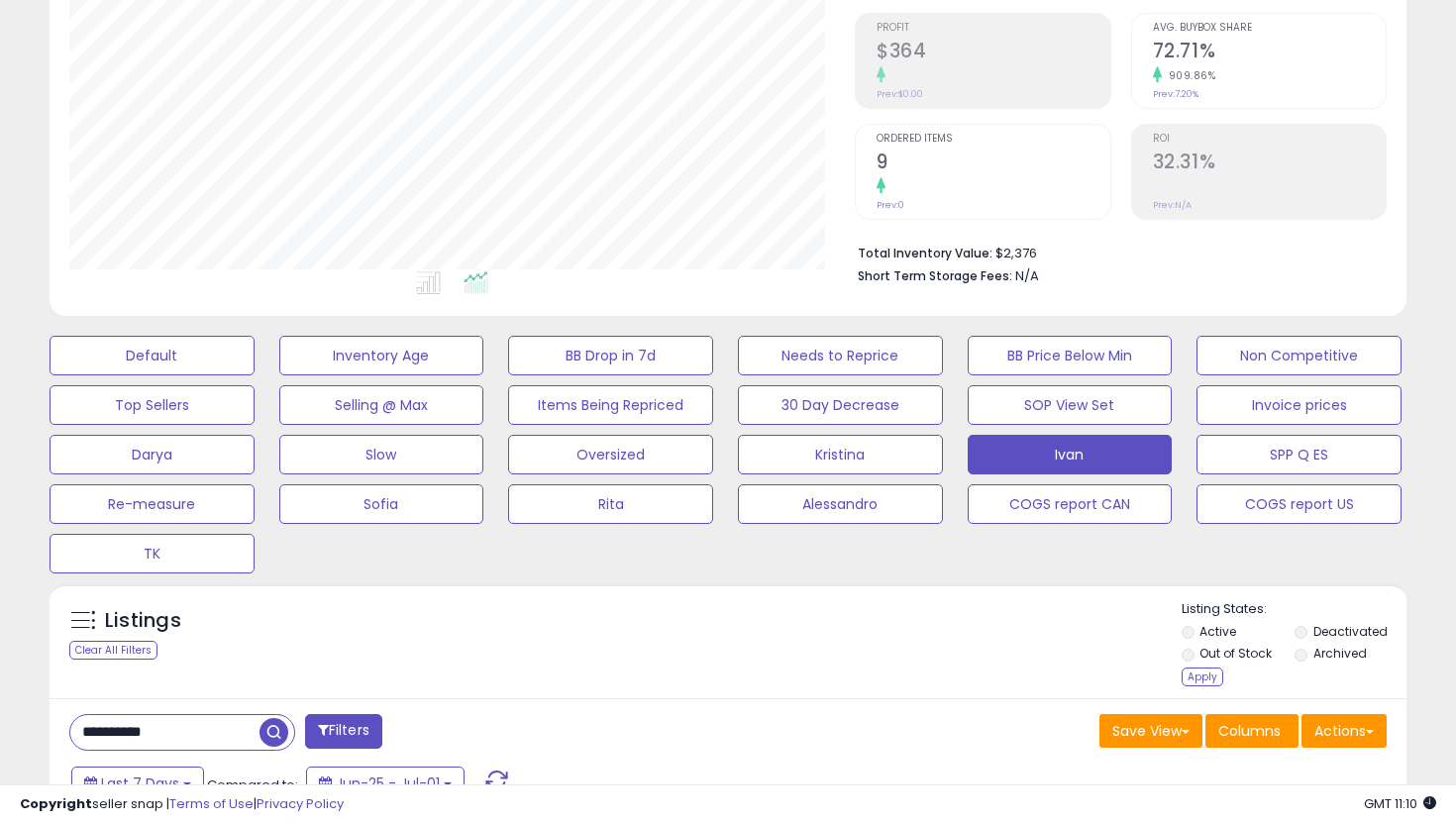 click on "Archived" at bounding box center (1349, 656) 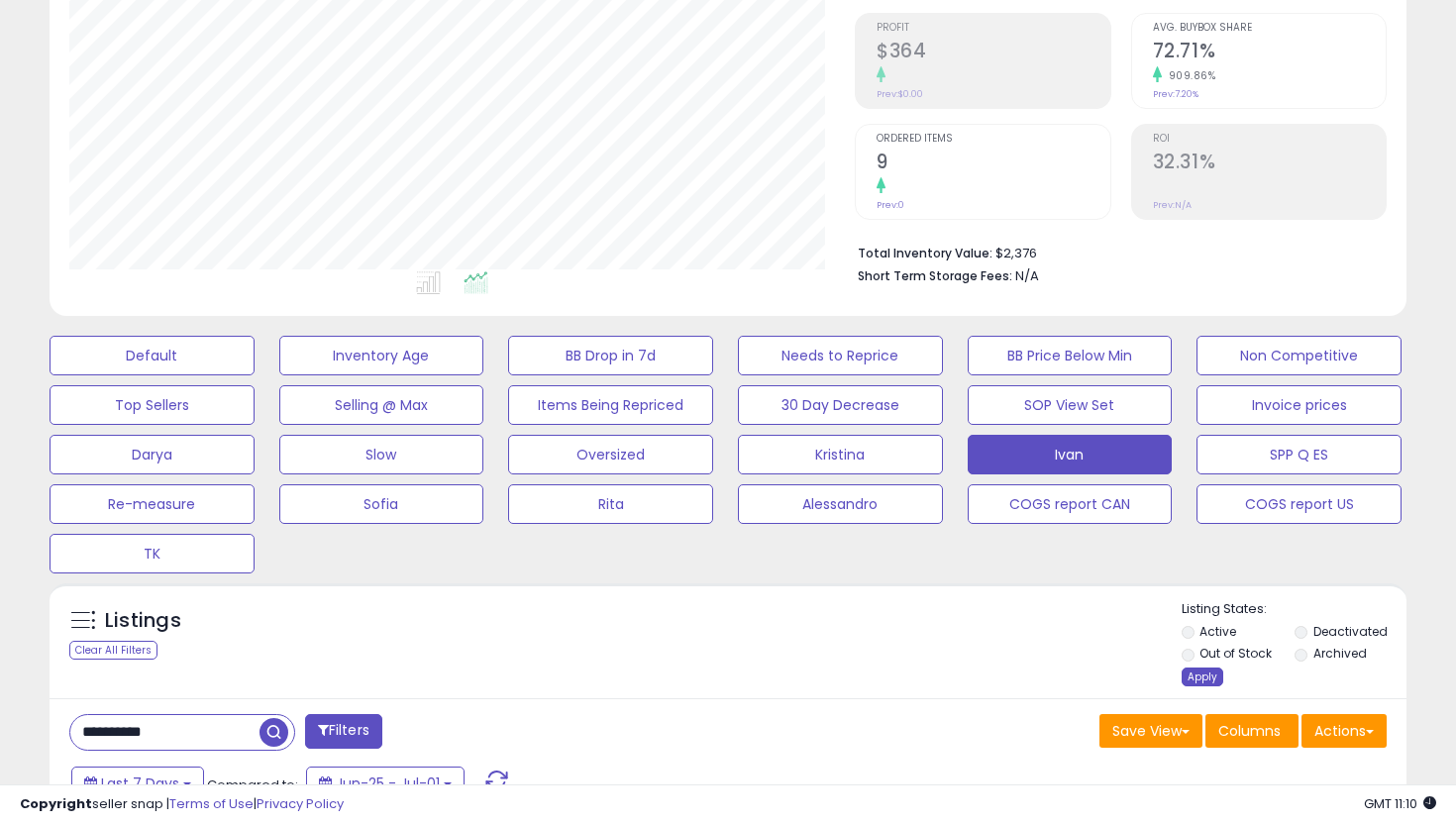click on "Apply" at bounding box center [1202, 676] 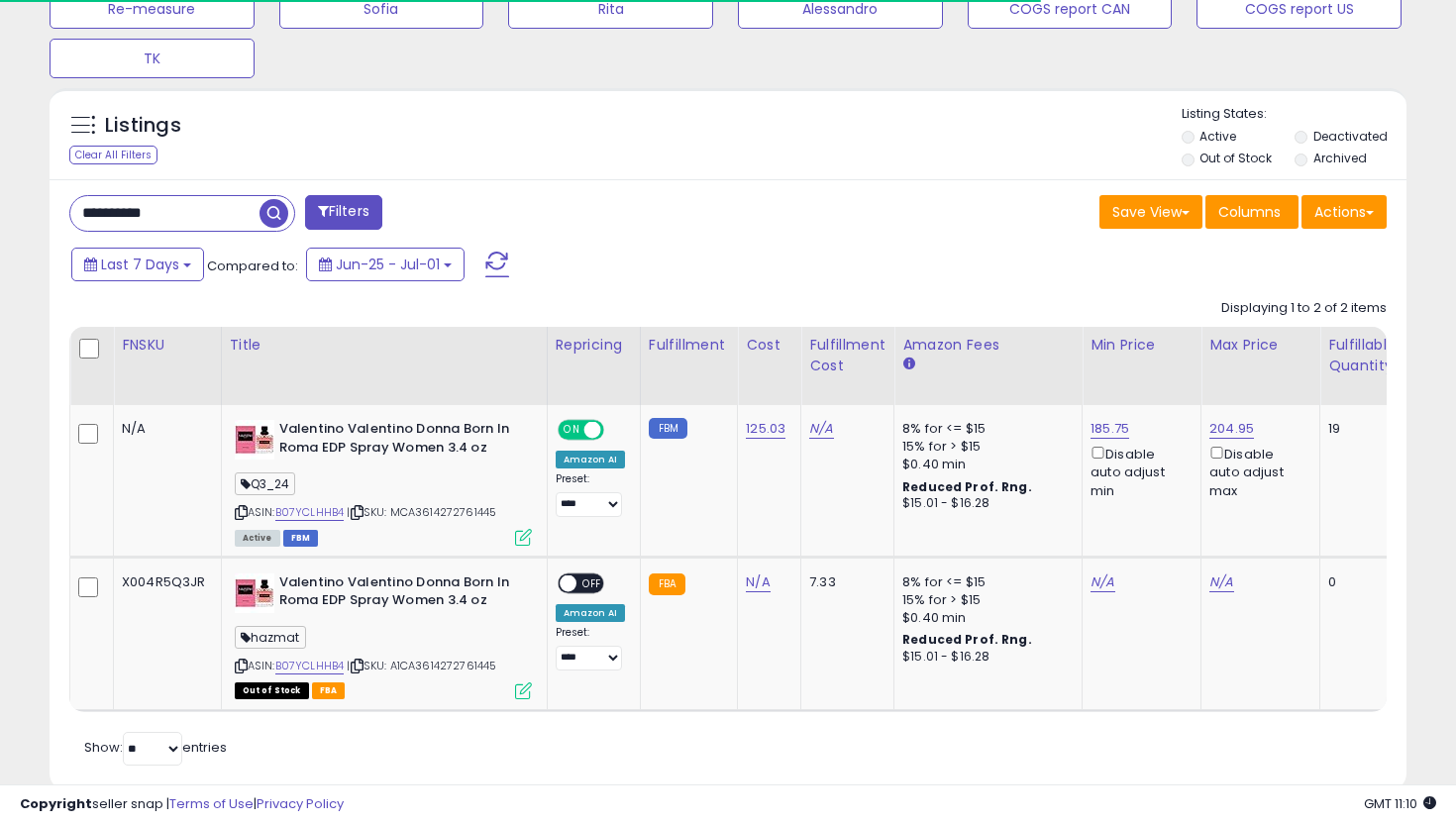 scroll, scrollTop: 715, scrollLeft: 0, axis: vertical 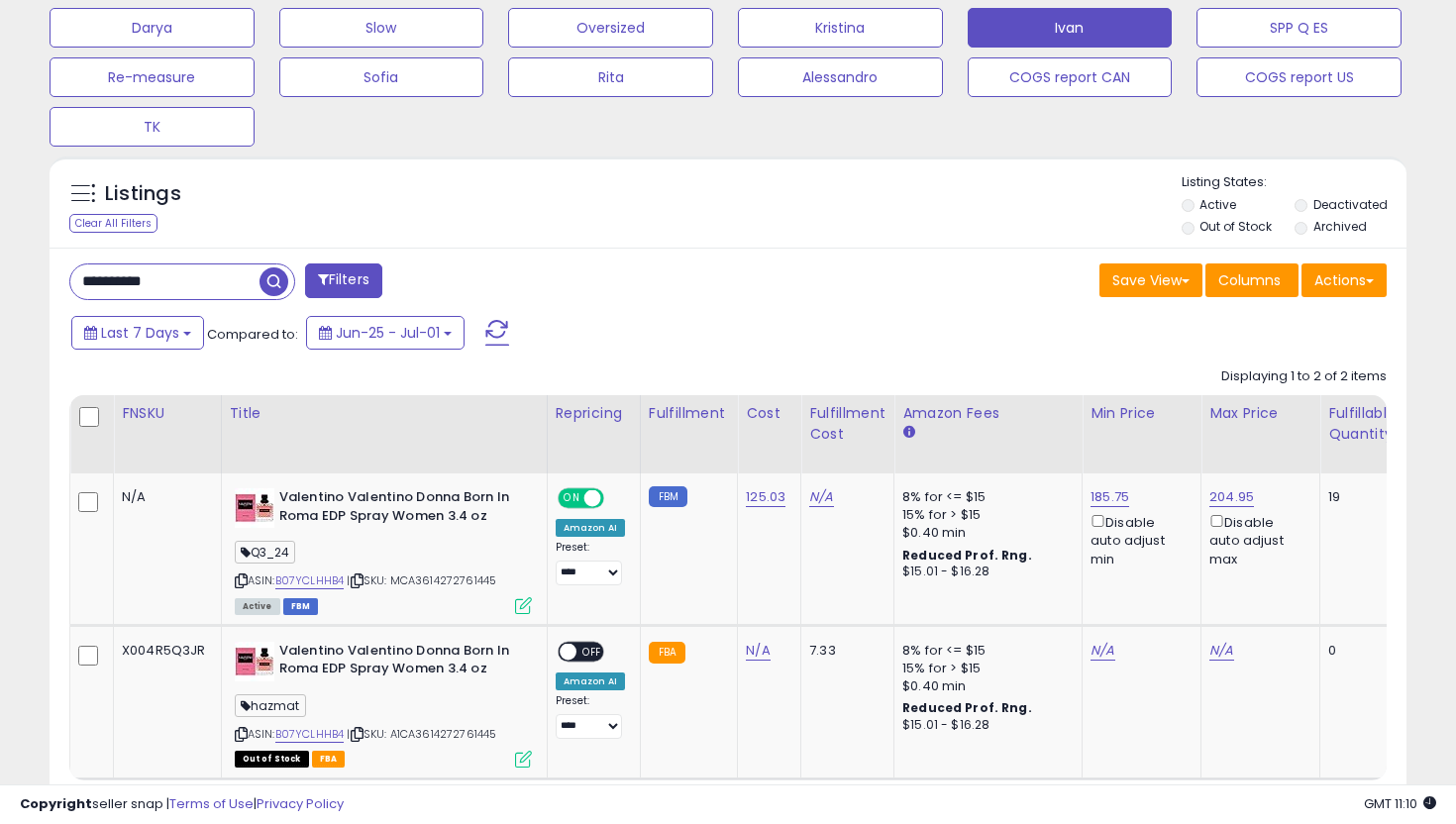 click on "**********" at bounding box center [164, 281] 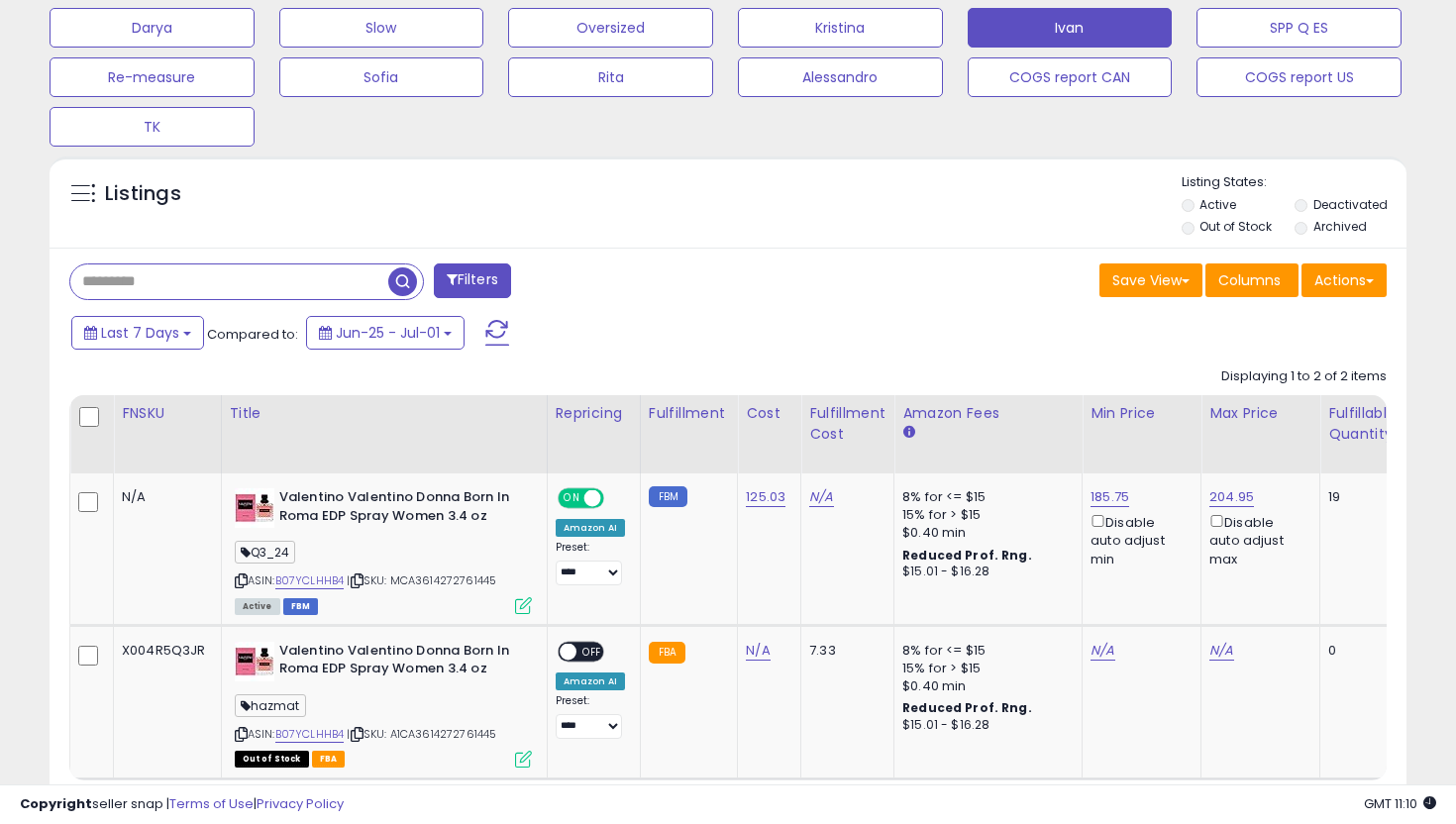 type 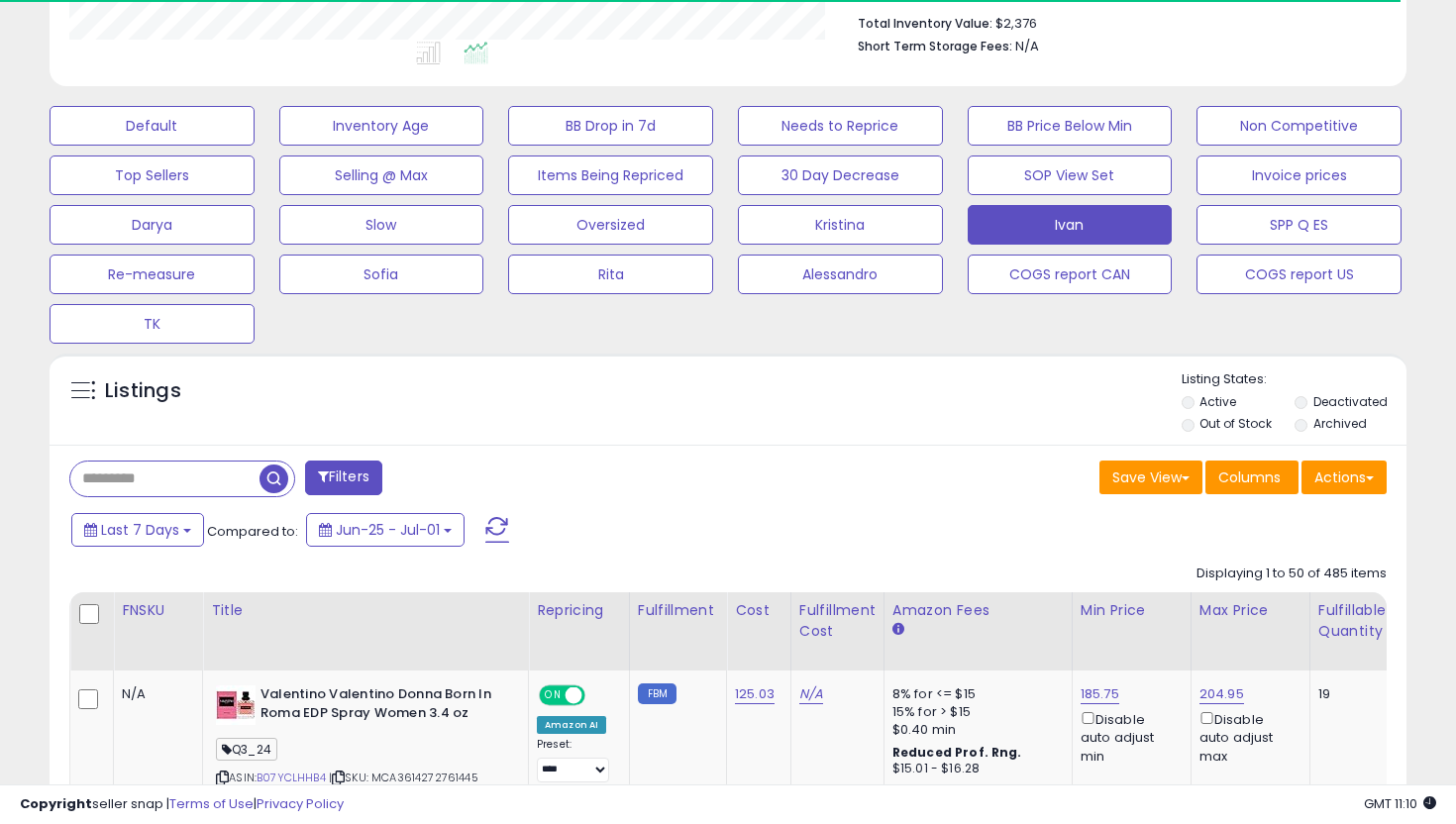 scroll, scrollTop: 715, scrollLeft: 0, axis: vertical 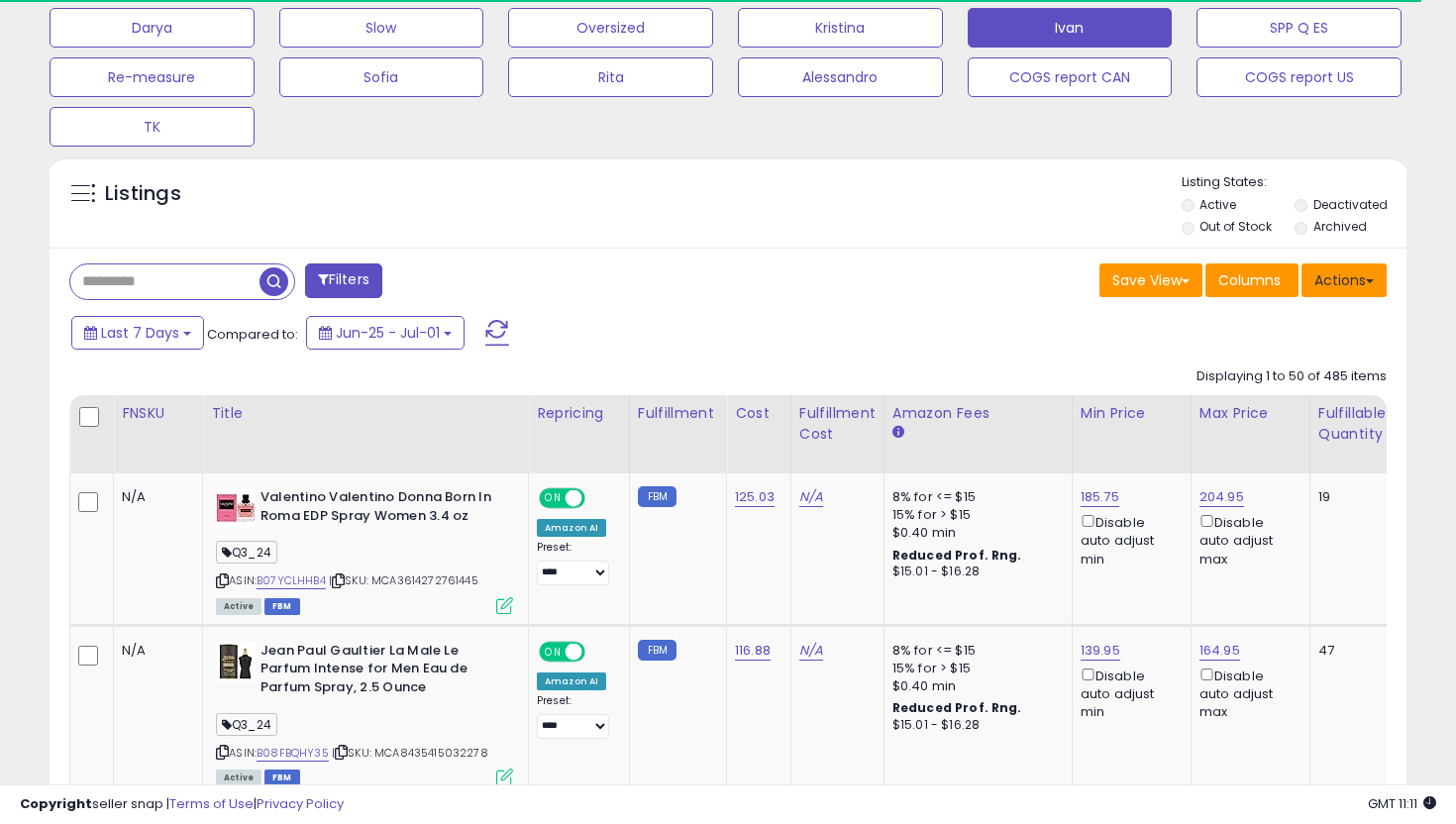 click on "Actions" at bounding box center [1344, 280] 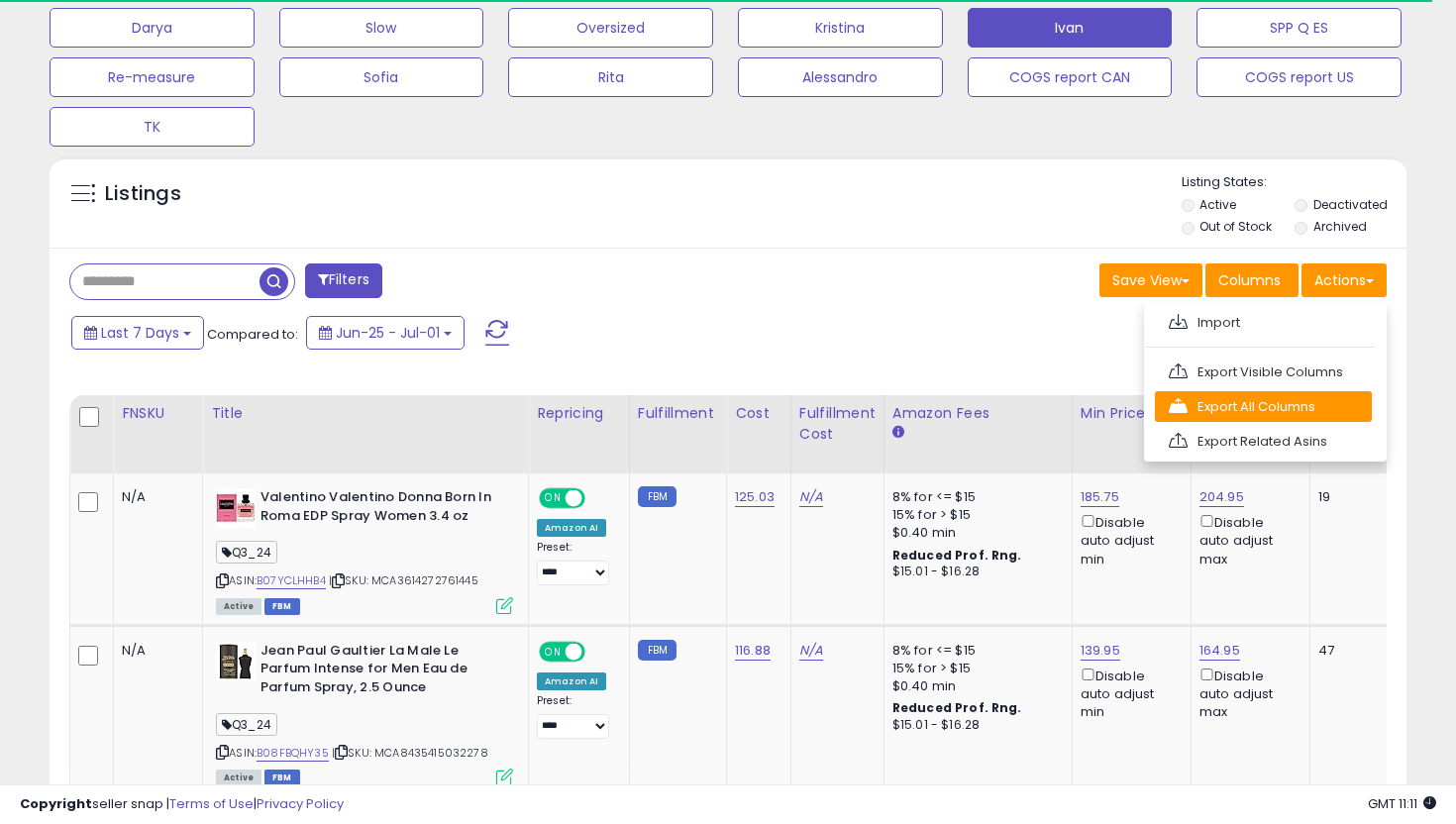 click on "Export All Columns" at bounding box center [1263, 322] 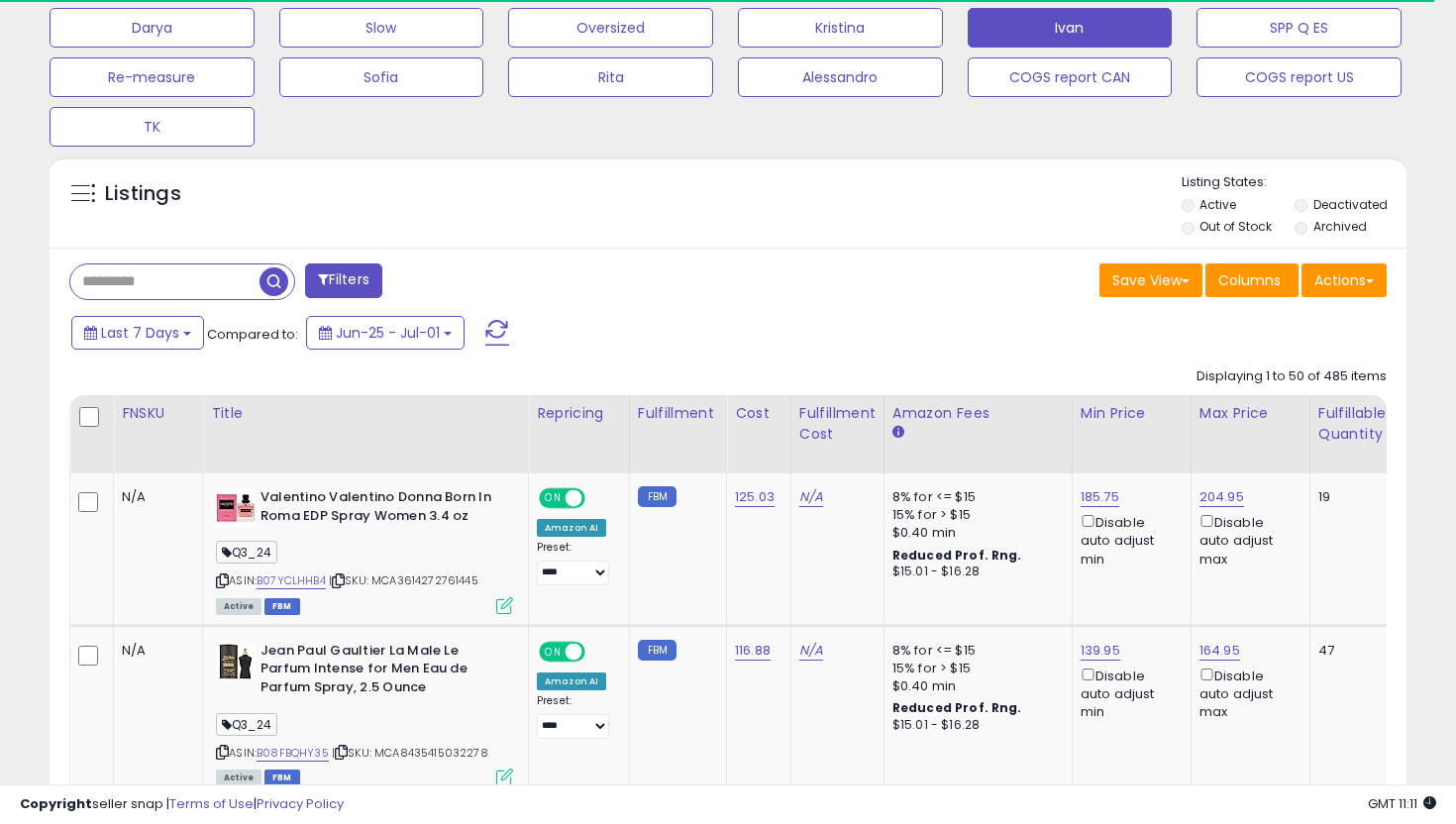 scroll, scrollTop: 989979, scrollLeft: 989690, axis: both 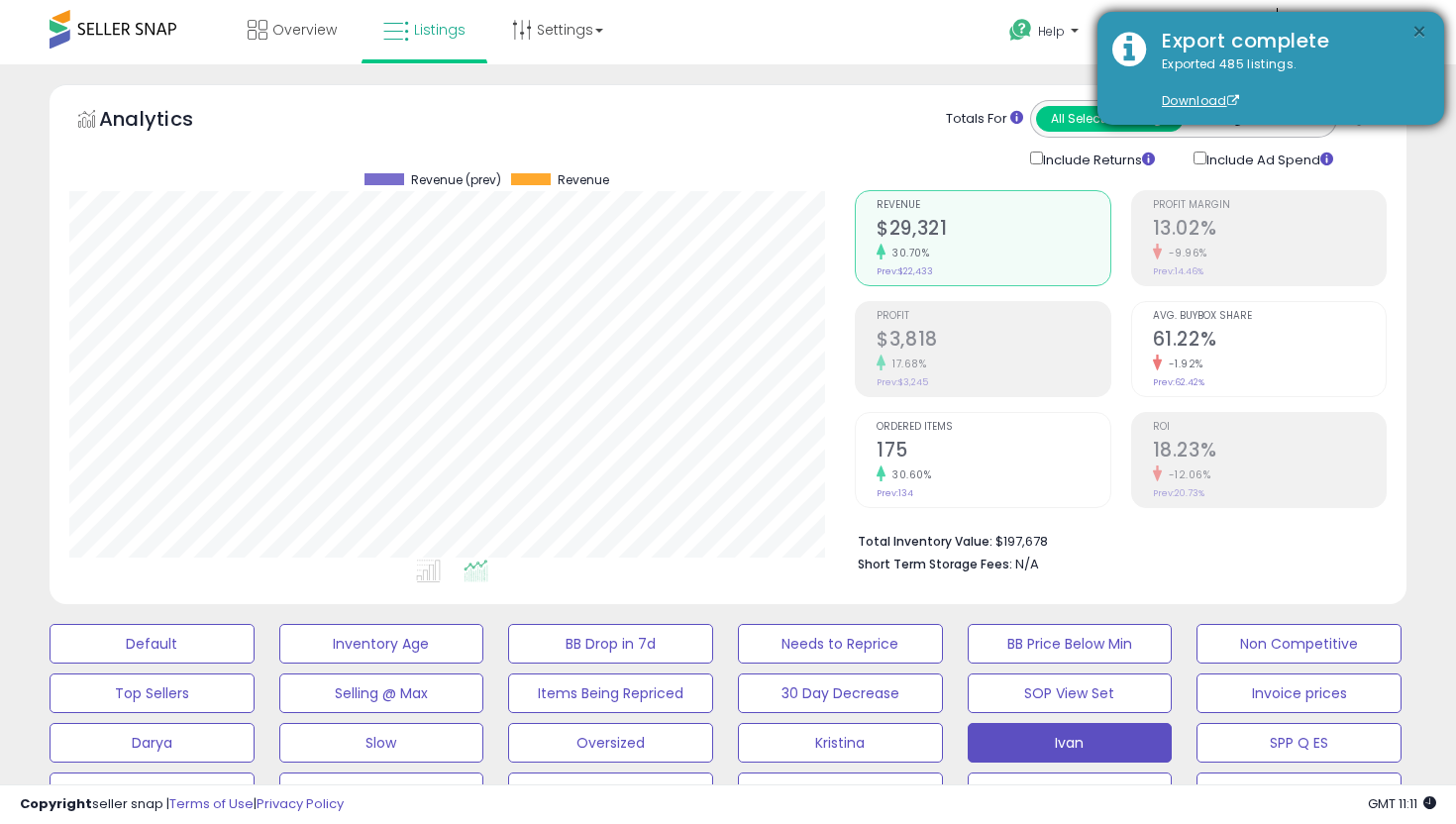 click on "×" at bounding box center [1419, 32] 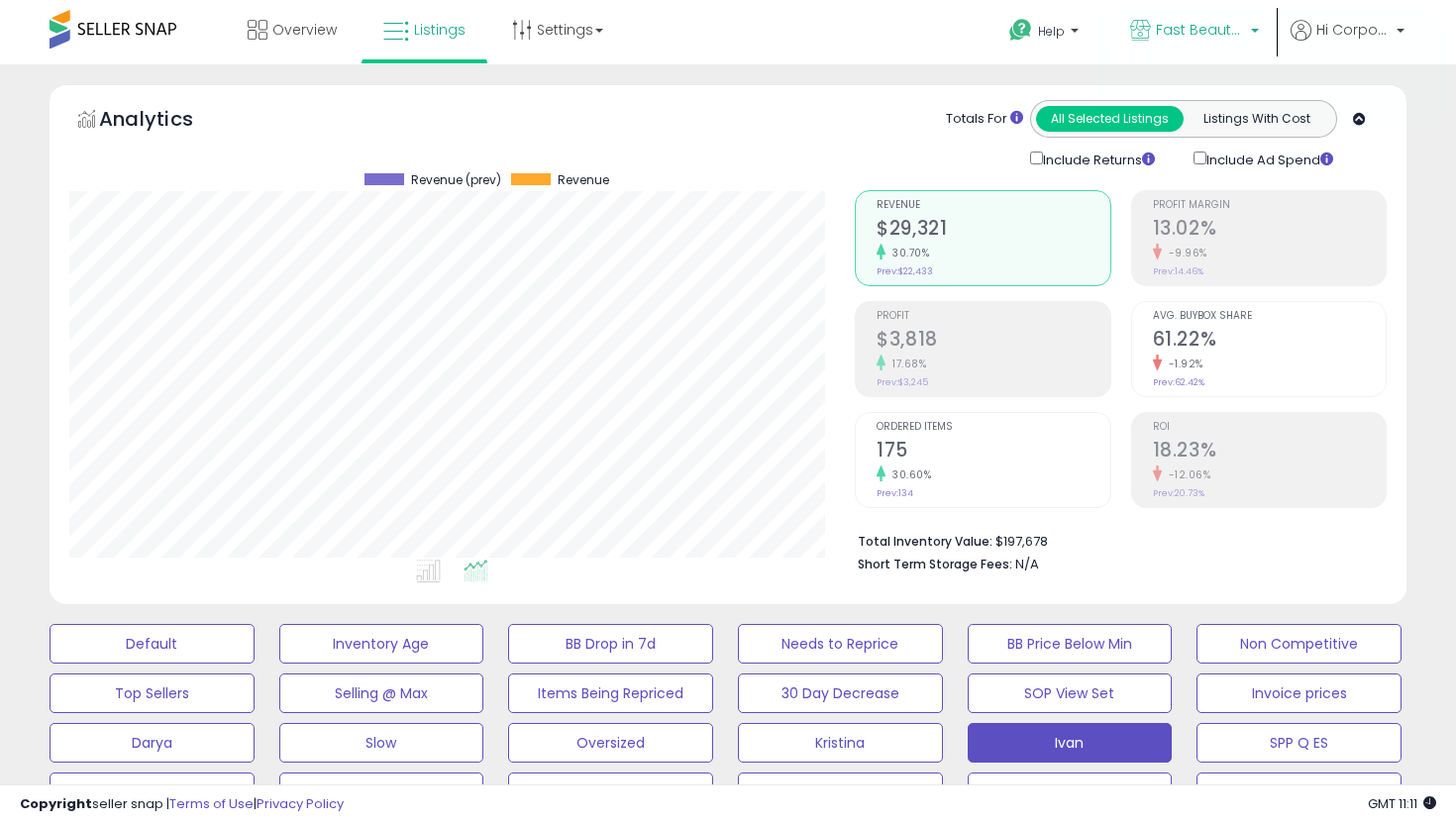 click on "Fast Beauty (Canada)" at bounding box center (1200, 30) 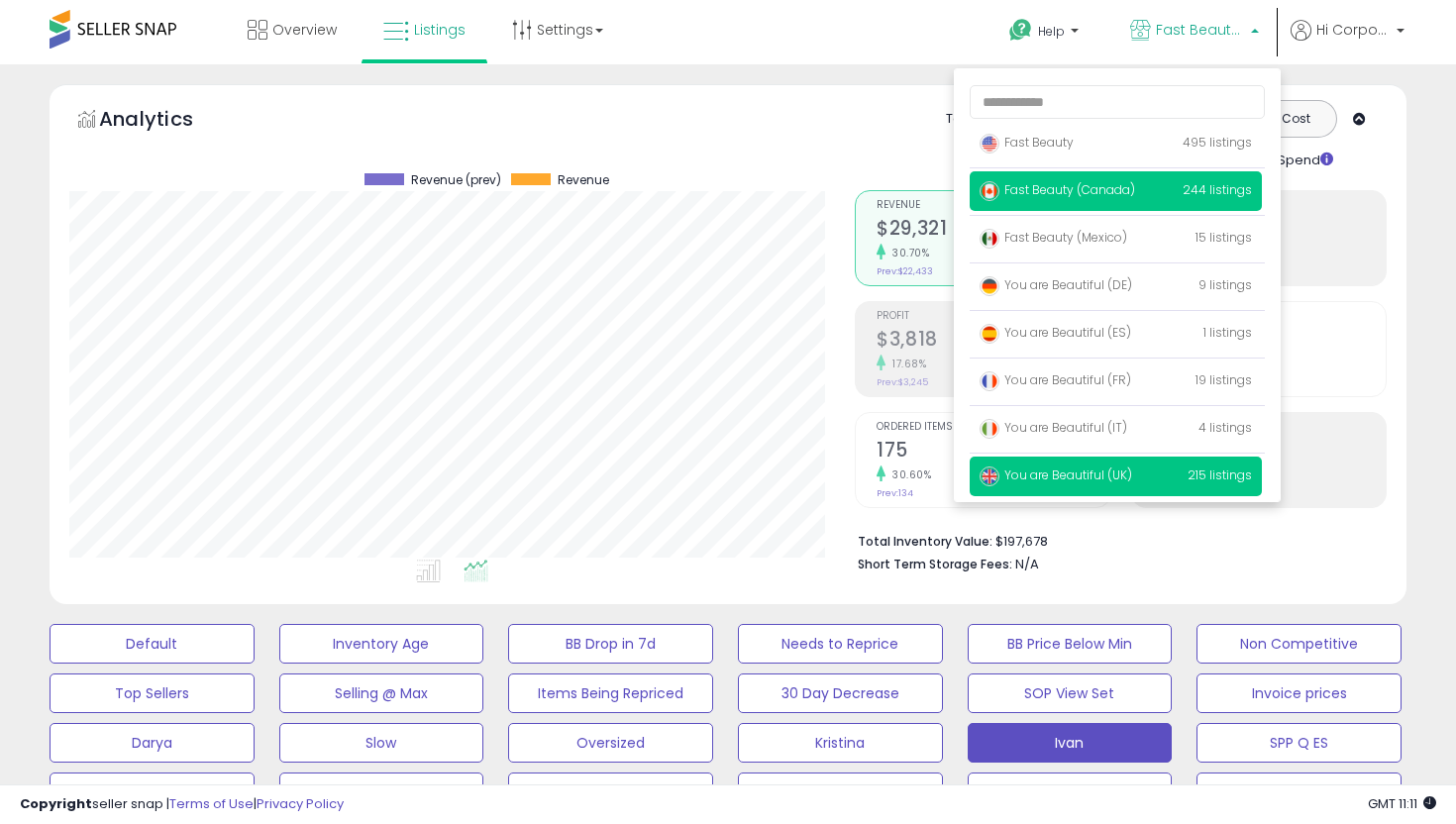 click on "You are Beautiful (UK)" at bounding box center [1026, 142] 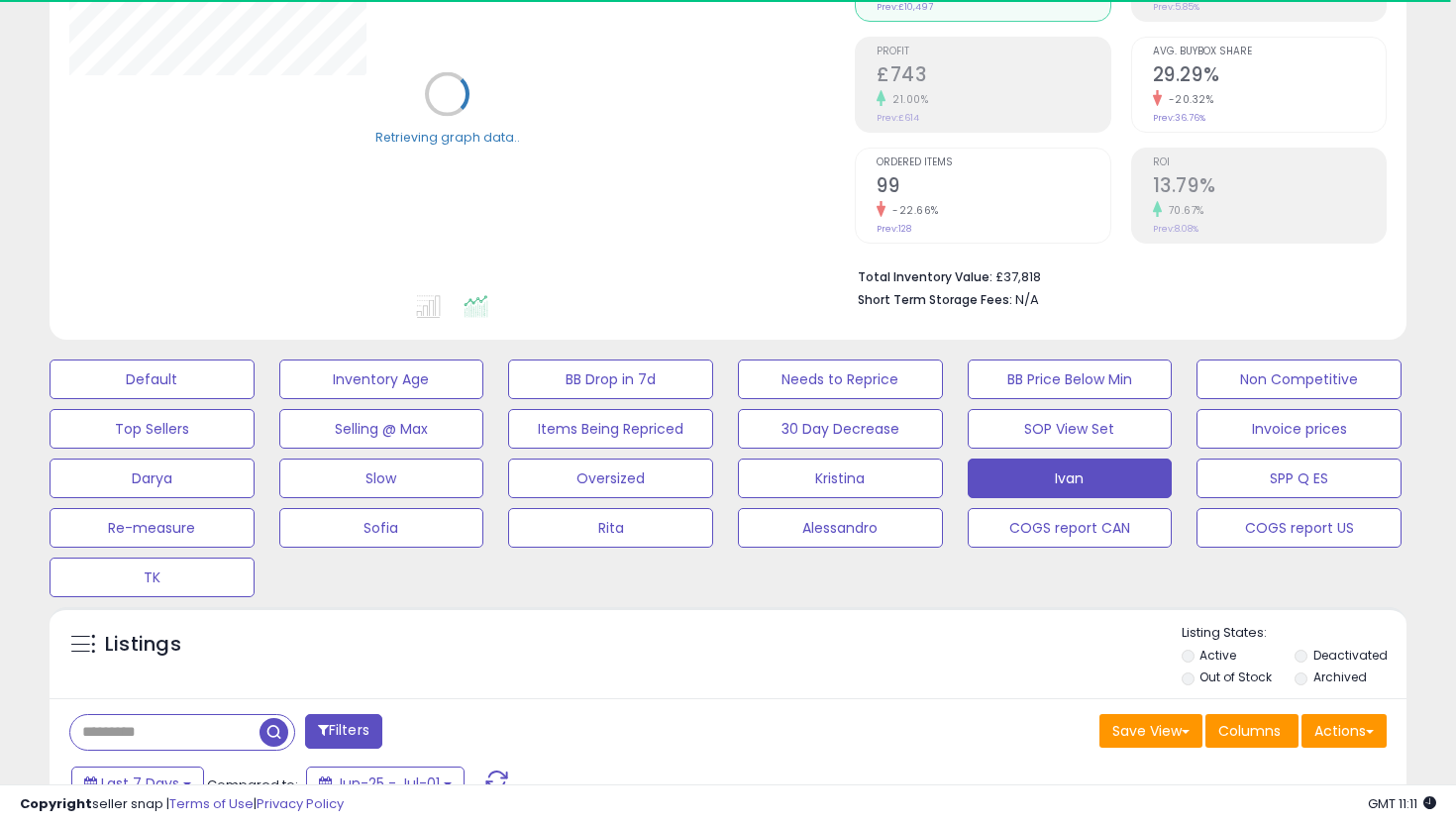 scroll, scrollTop: 343, scrollLeft: 0, axis: vertical 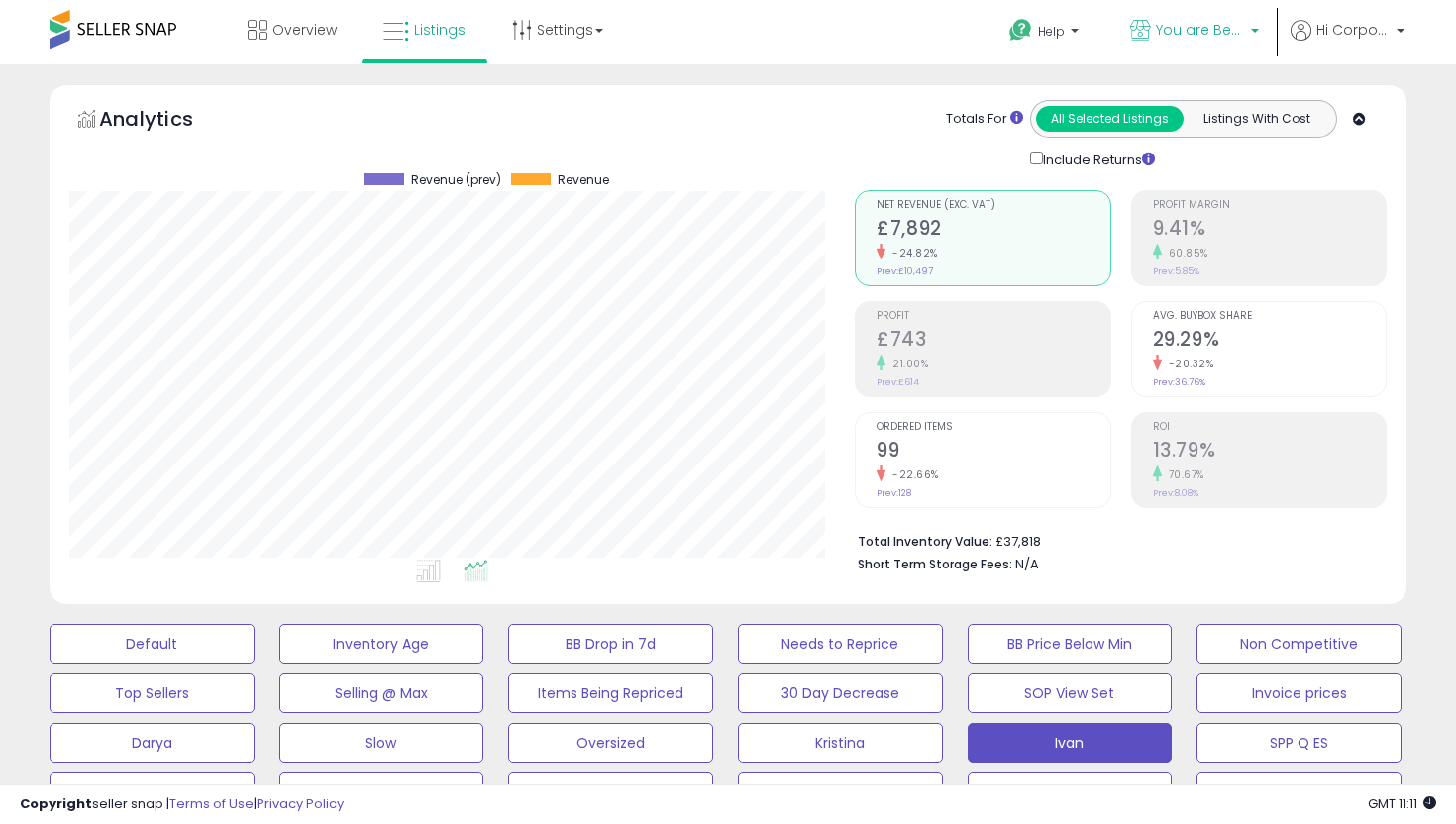 click on "You are Beautiful (UK)" at bounding box center (1195, 32) 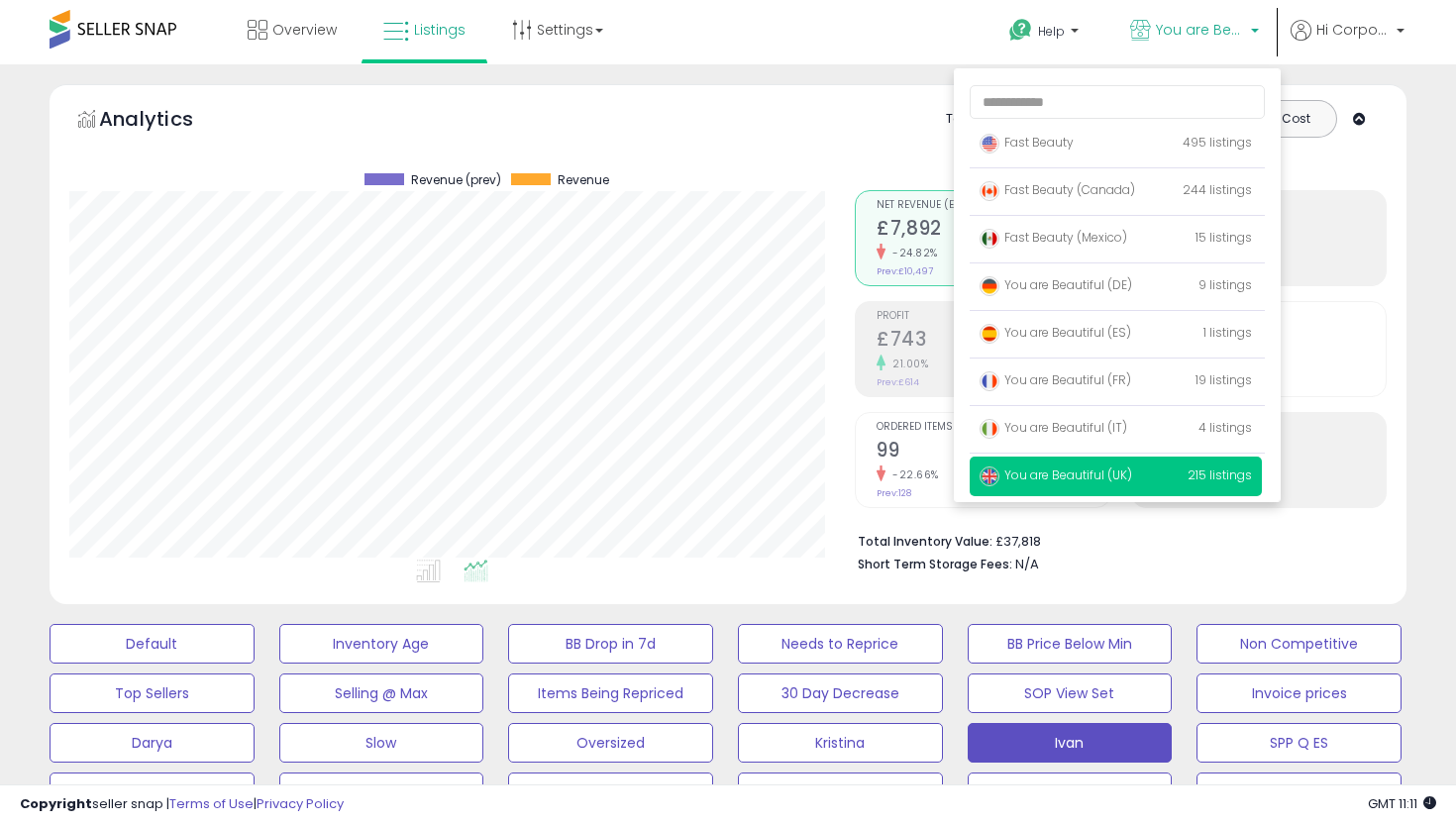 click on "Totals For
All Selected Listings
Listings With Cost
Include Returns" at bounding box center (1113, 135) 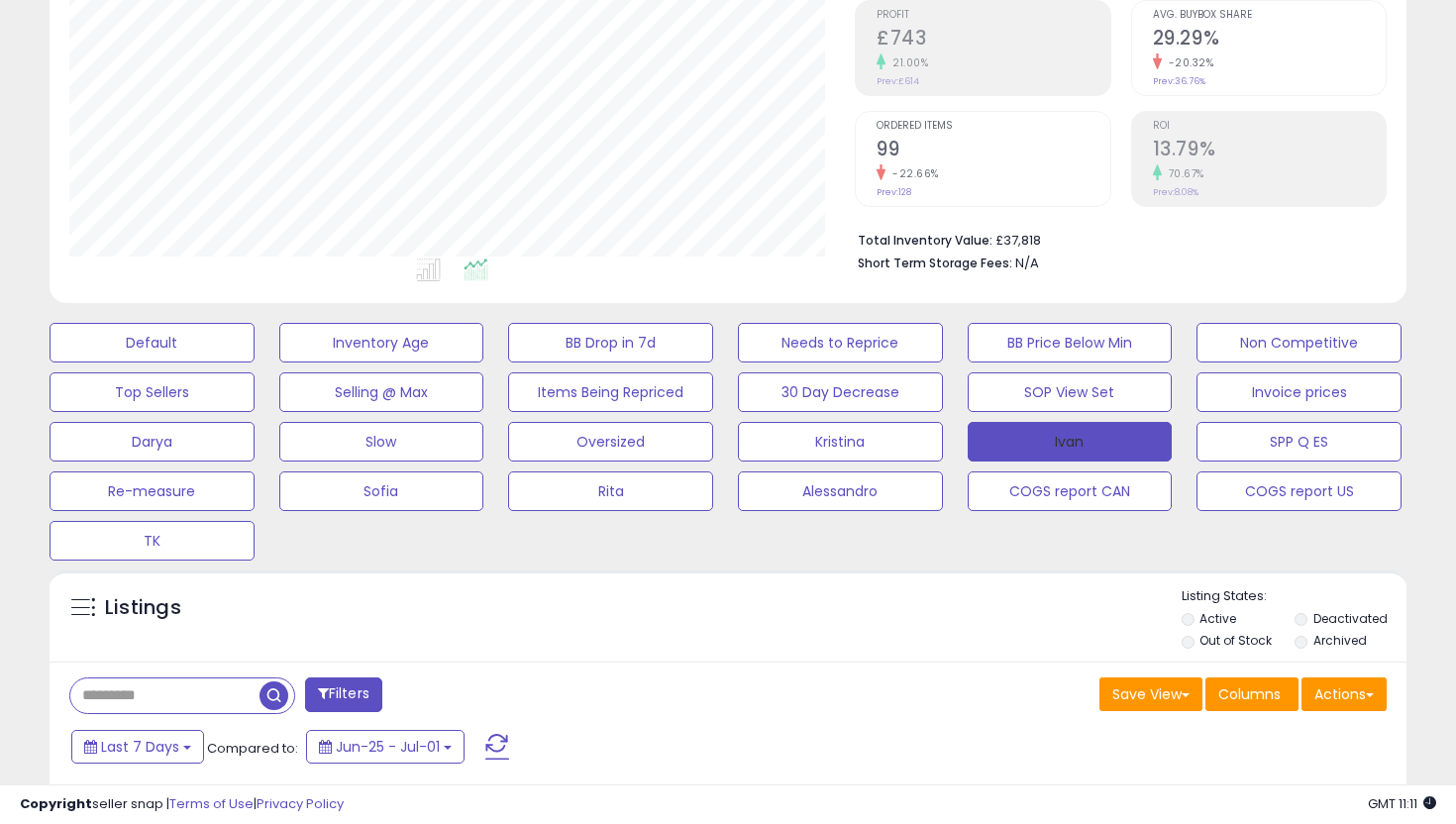 scroll, scrollTop: 338, scrollLeft: 0, axis: vertical 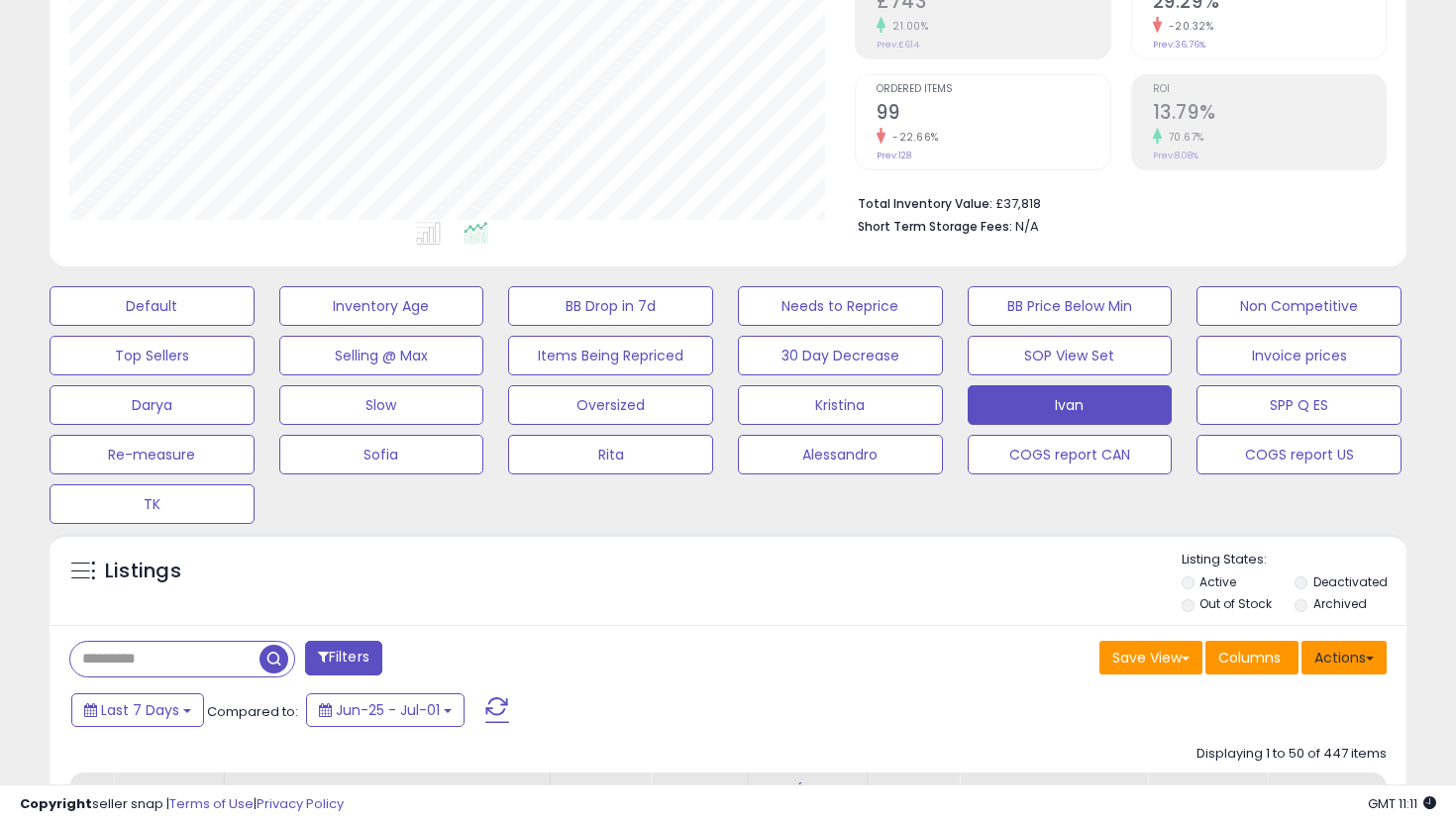 click on "Actions" at bounding box center (1344, 658) 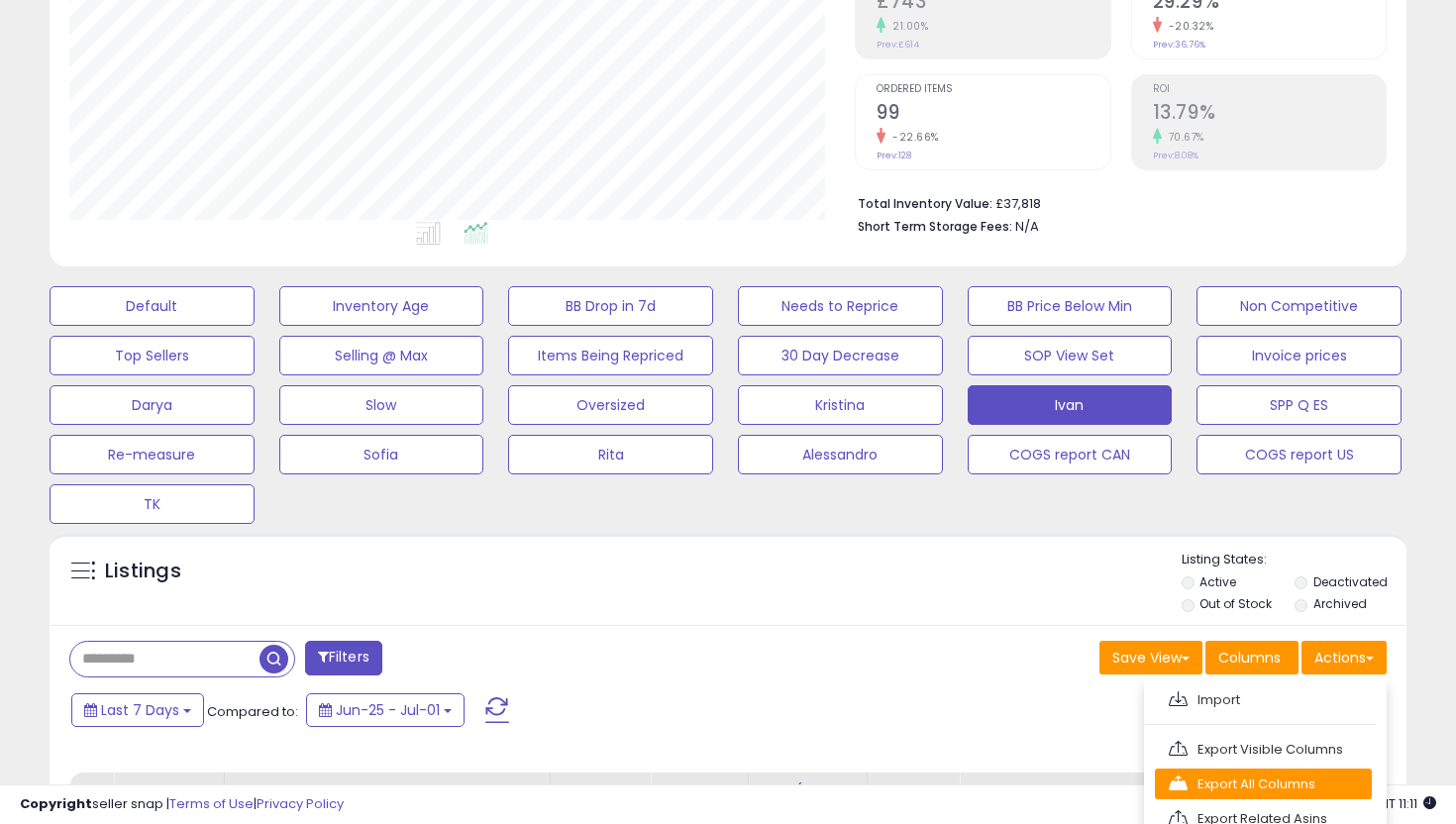 click on "Export All Columns" at bounding box center [1263, 699] 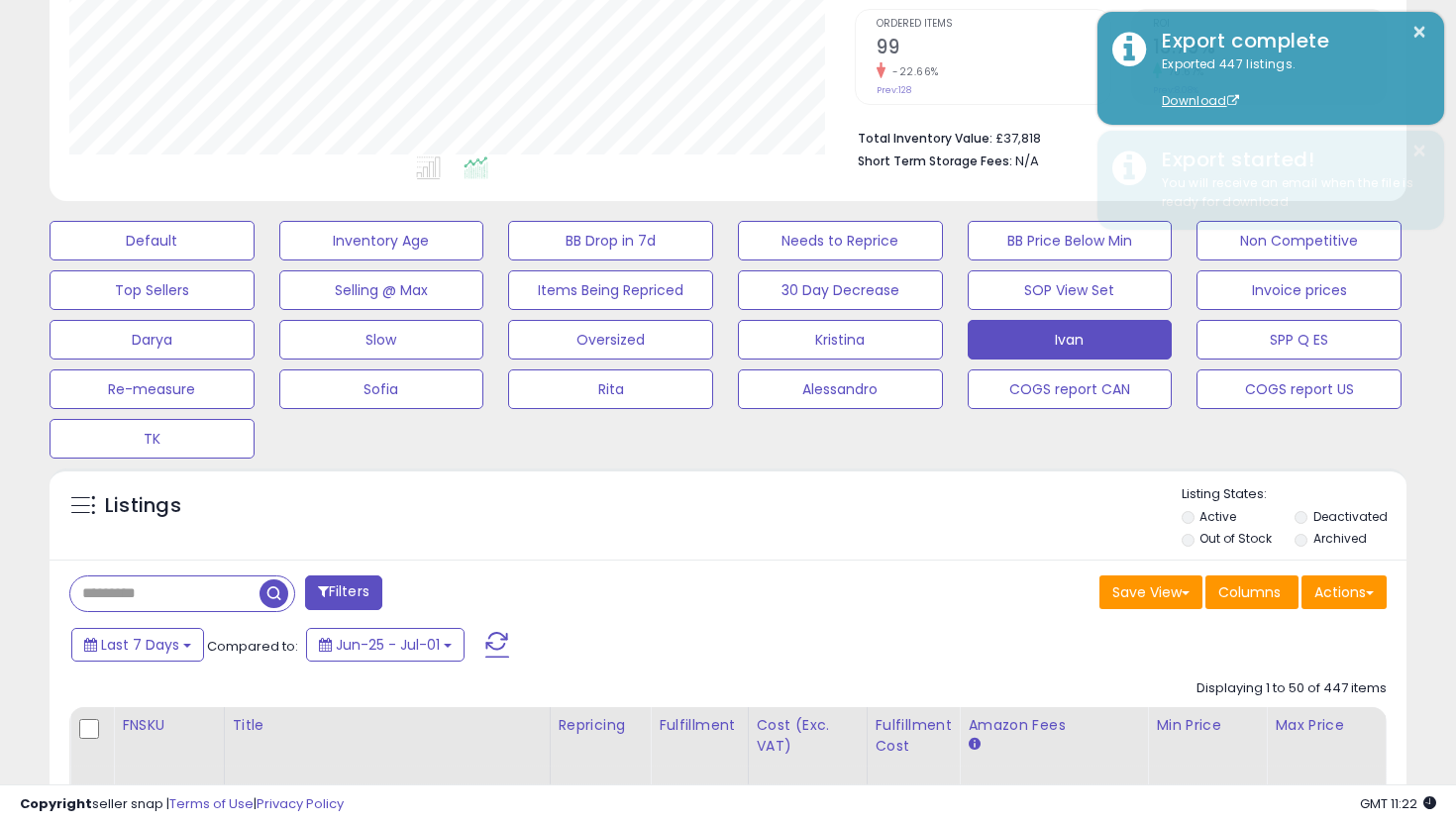 scroll, scrollTop: 518, scrollLeft: 0, axis: vertical 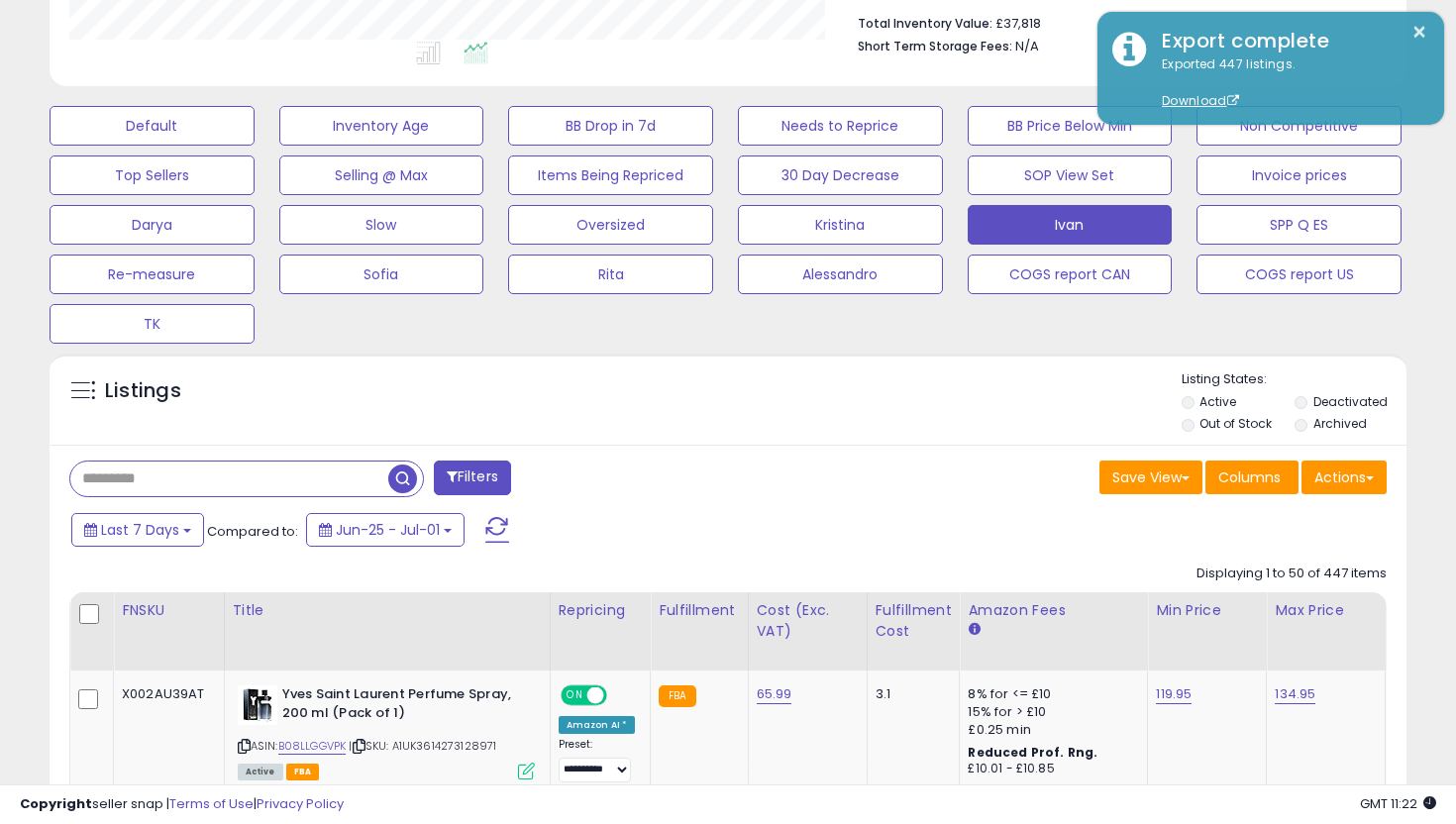 click at bounding box center [229, 478] 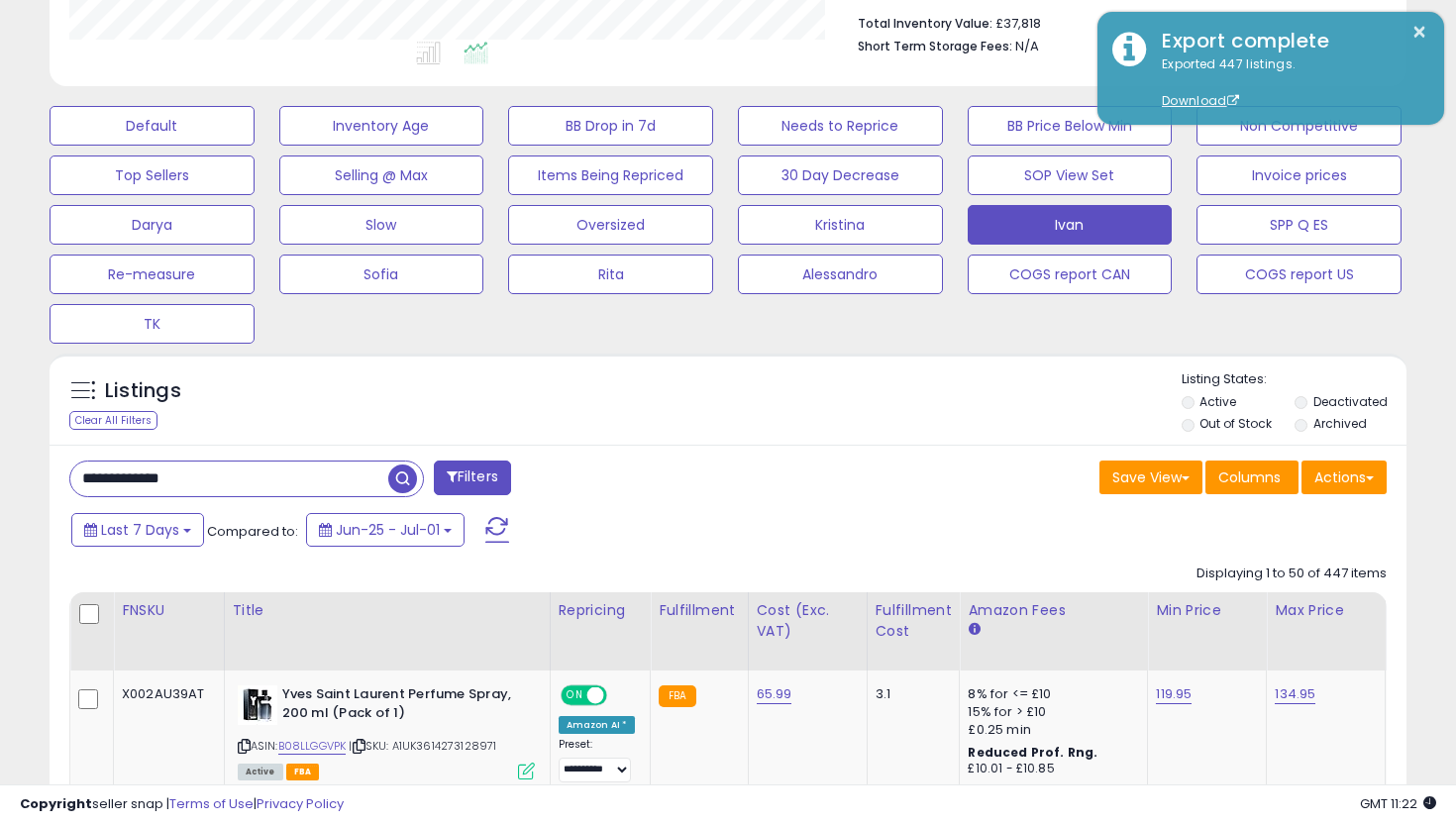 type on "**********" 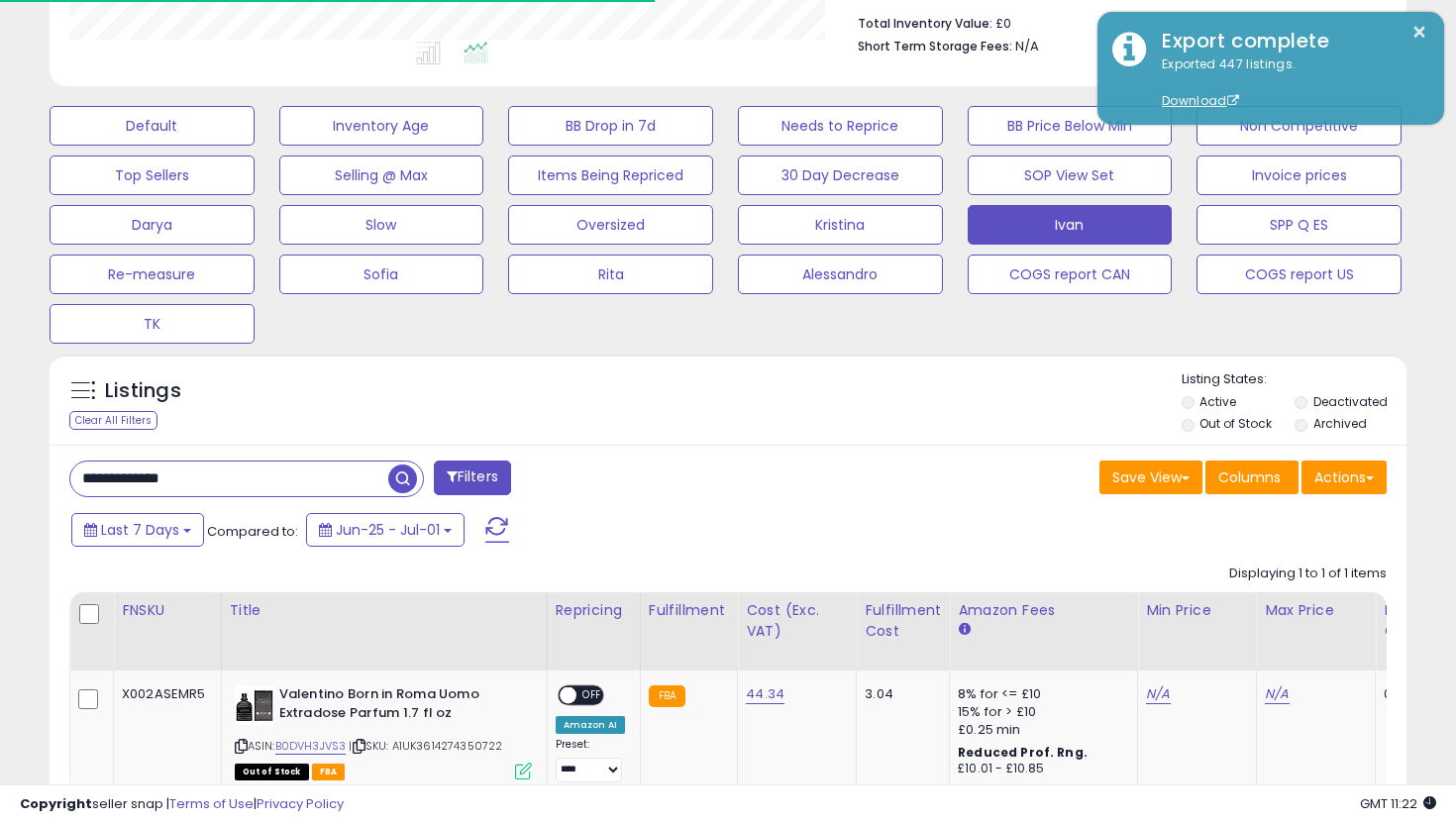 scroll, scrollTop: 640, scrollLeft: 0, axis: vertical 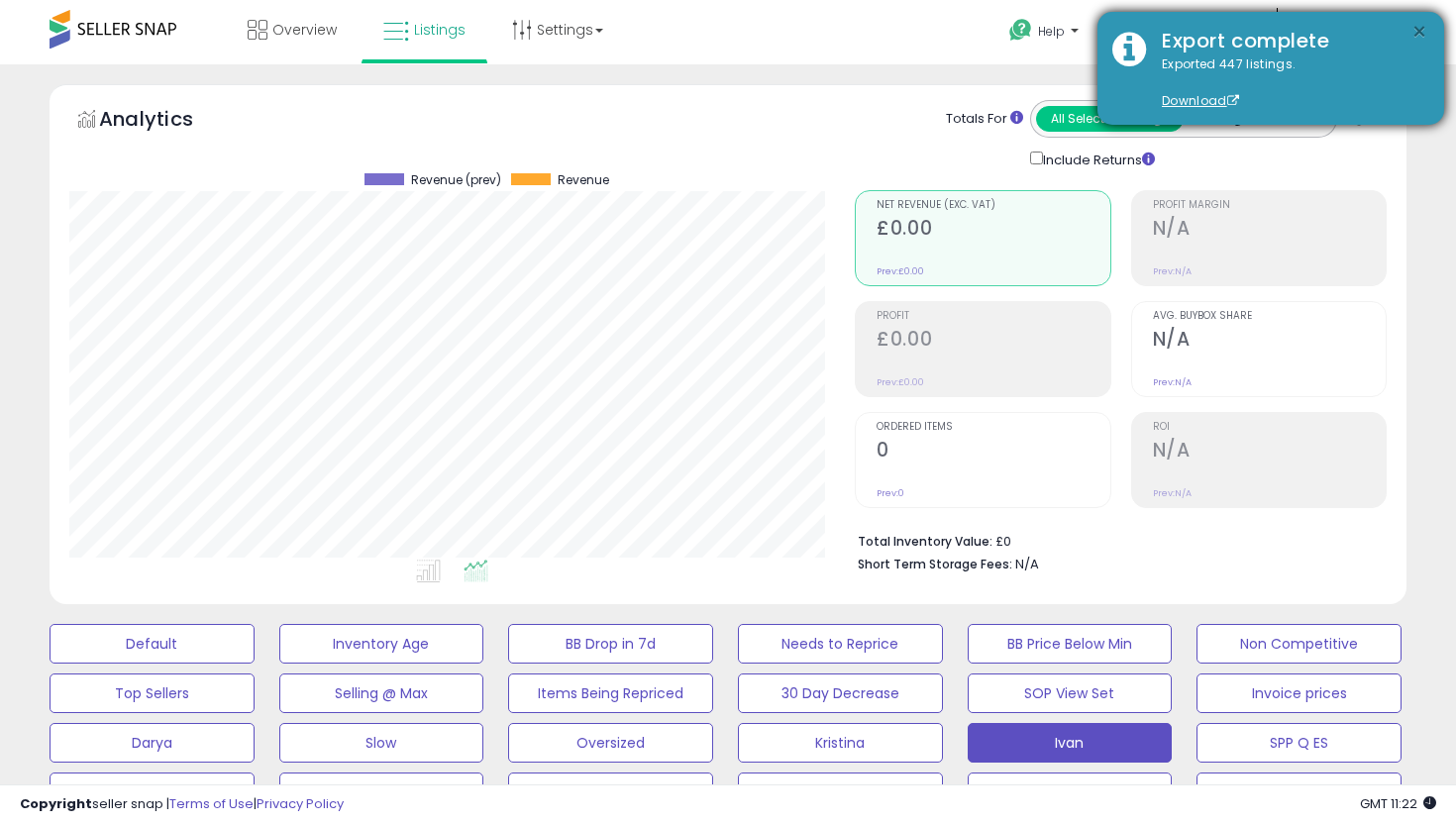 click on "×" at bounding box center [1419, 32] 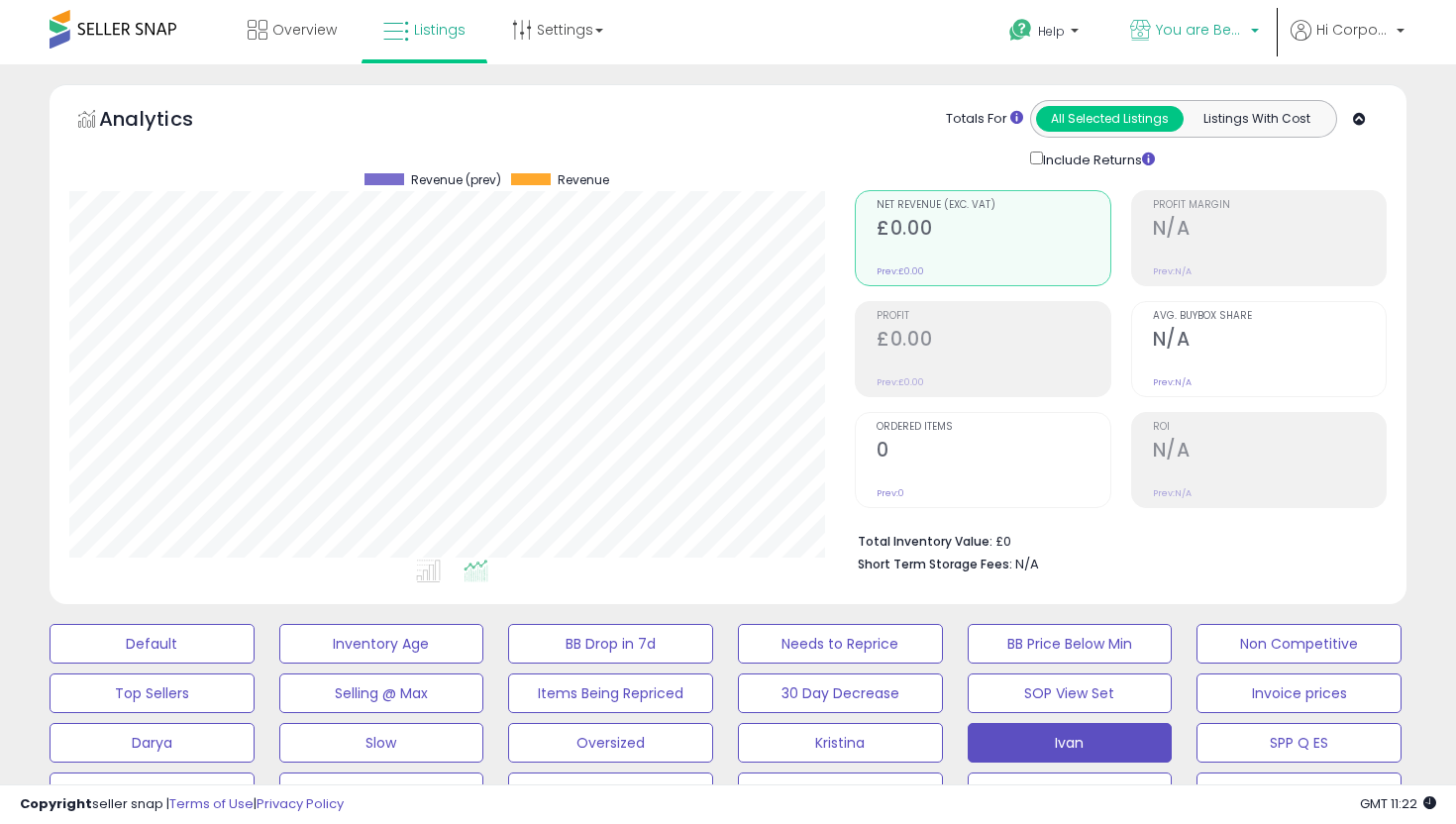 click on "You are Beautiful (UK)" at bounding box center (1200, 30) 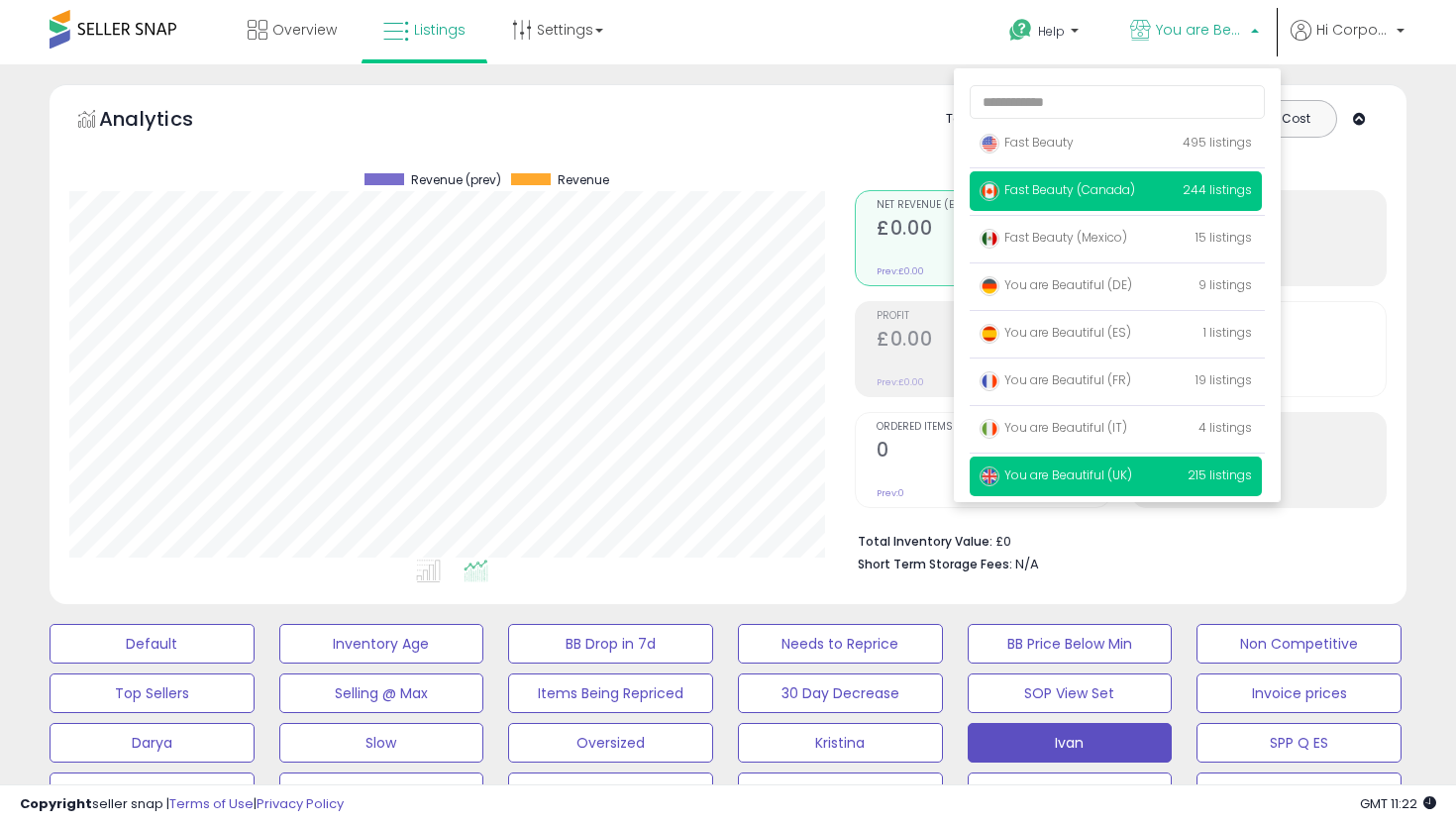 click on "Fast Beauty (Canada)" at bounding box center (1026, 142) 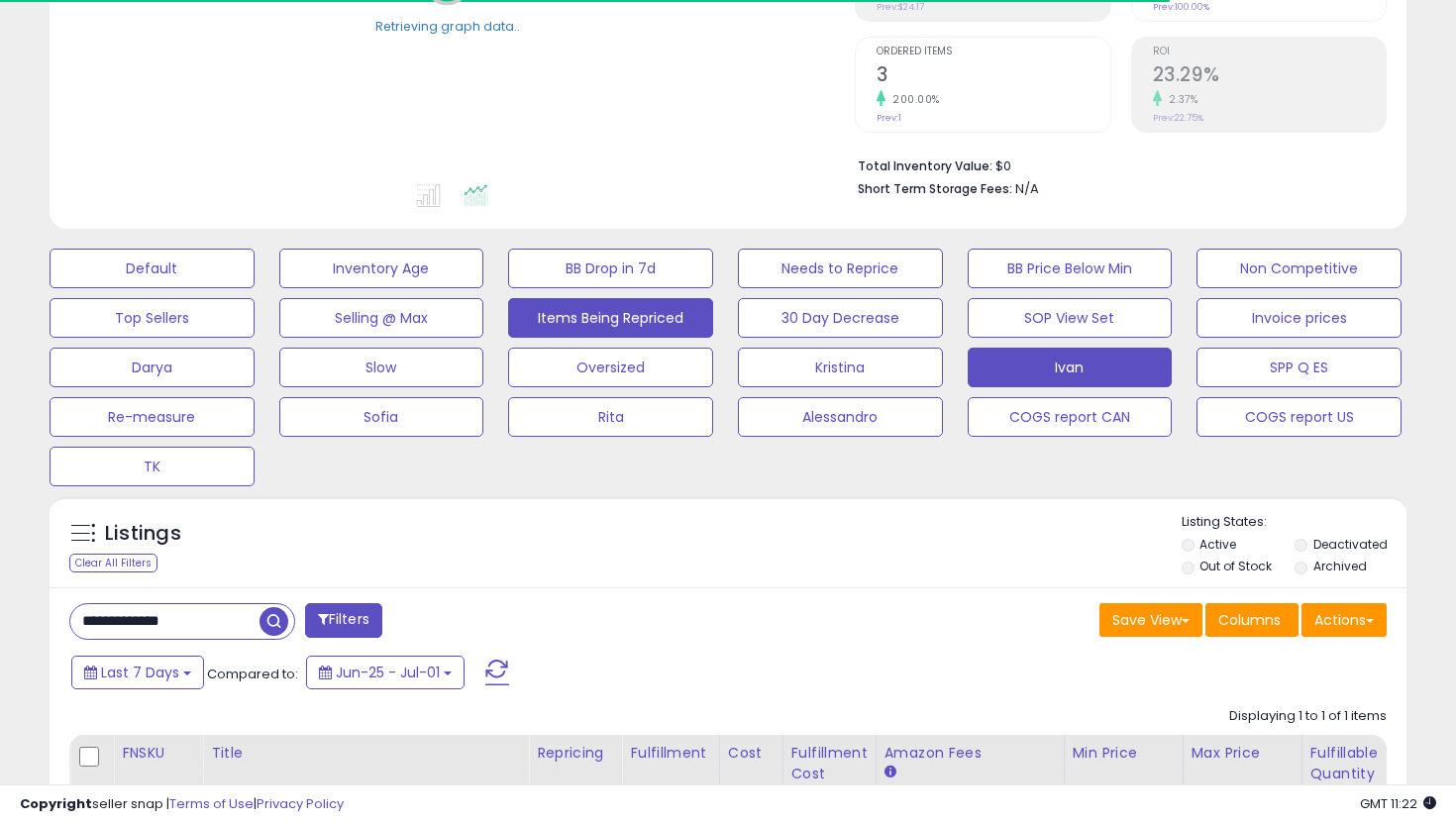 scroll, scrollTop: 670, scrollLeft: 0, axis: vertical 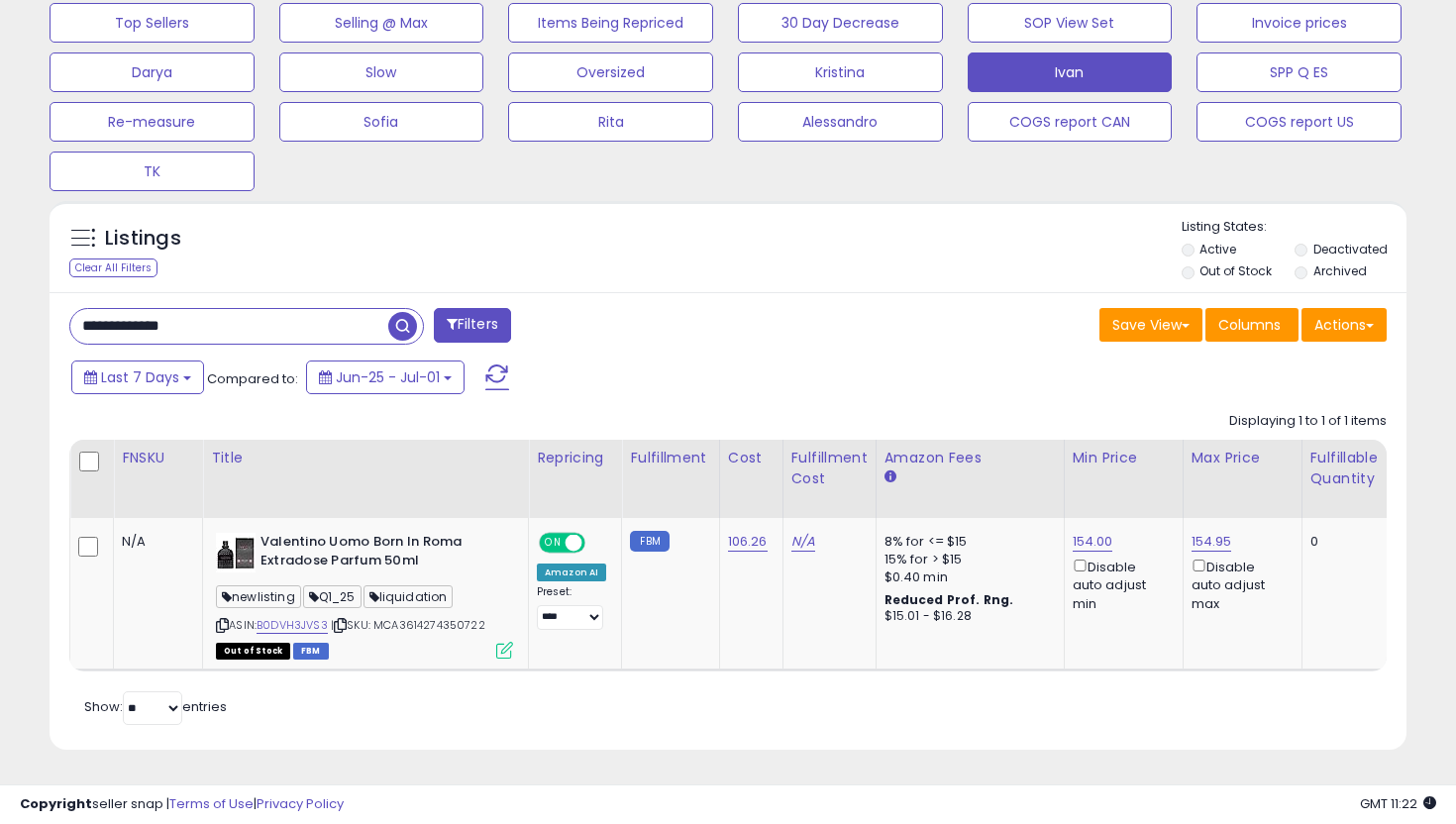 click on "**********" at bounding box center (229, 326) 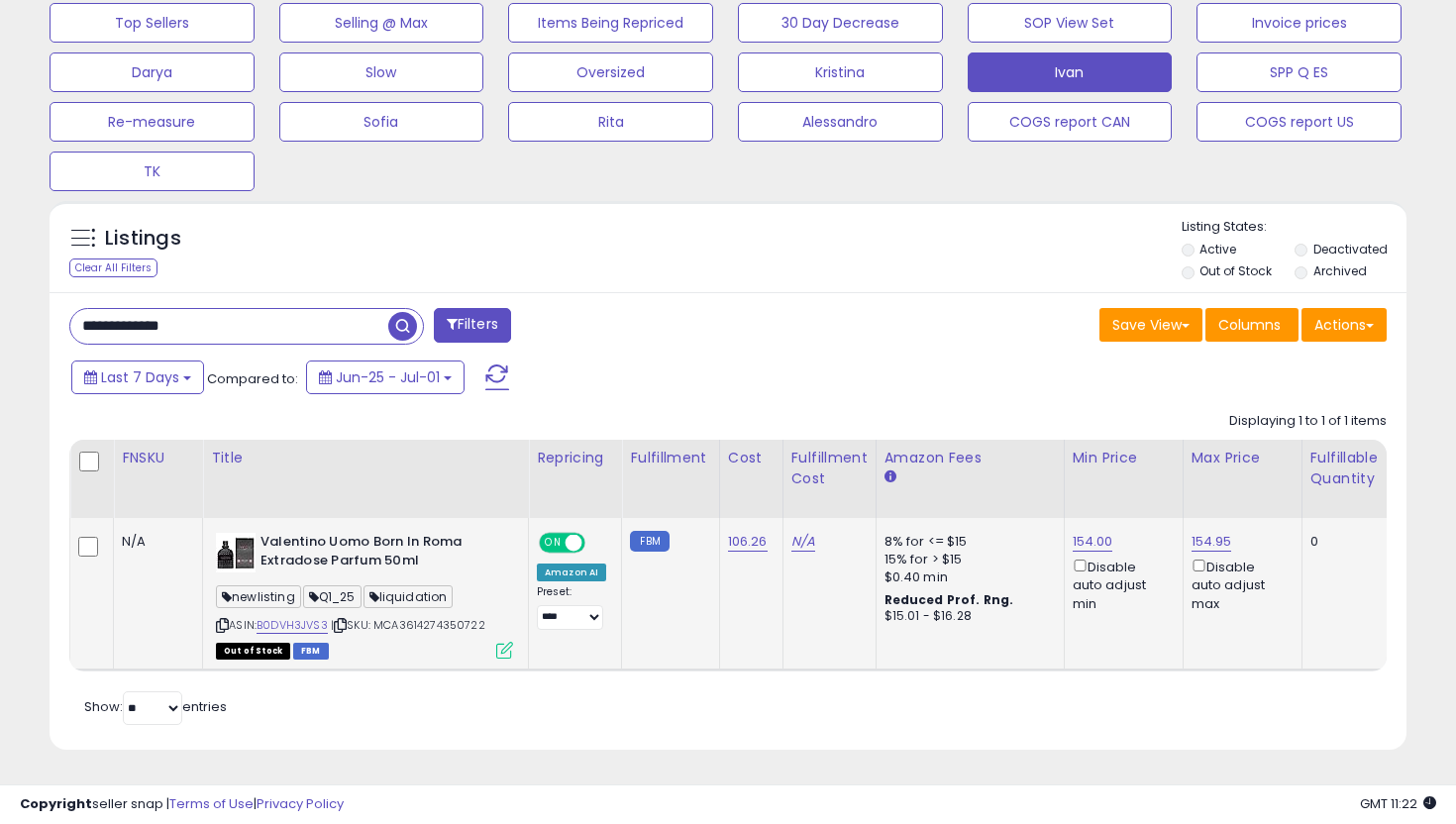 scroll, scrollTop: 0, scrollLeft: 795, axis: horizontal 